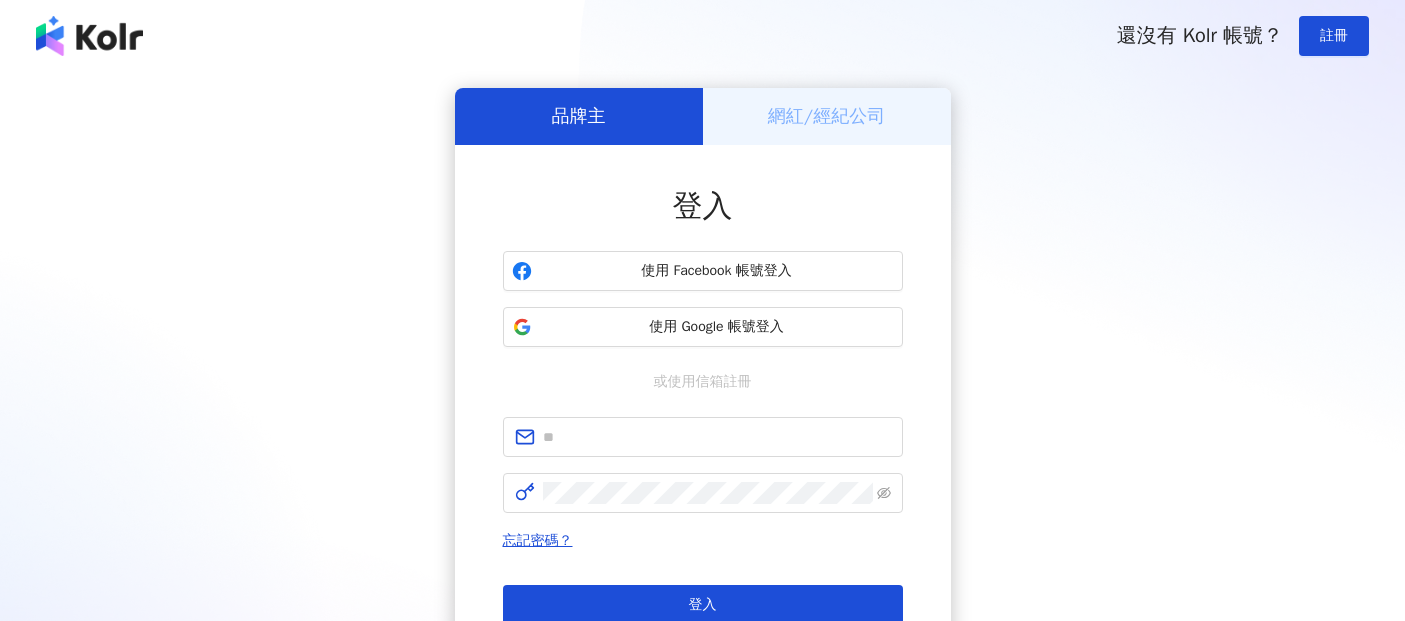 scroll, scrollTop: 0, scrollLeft: 0, axis: both 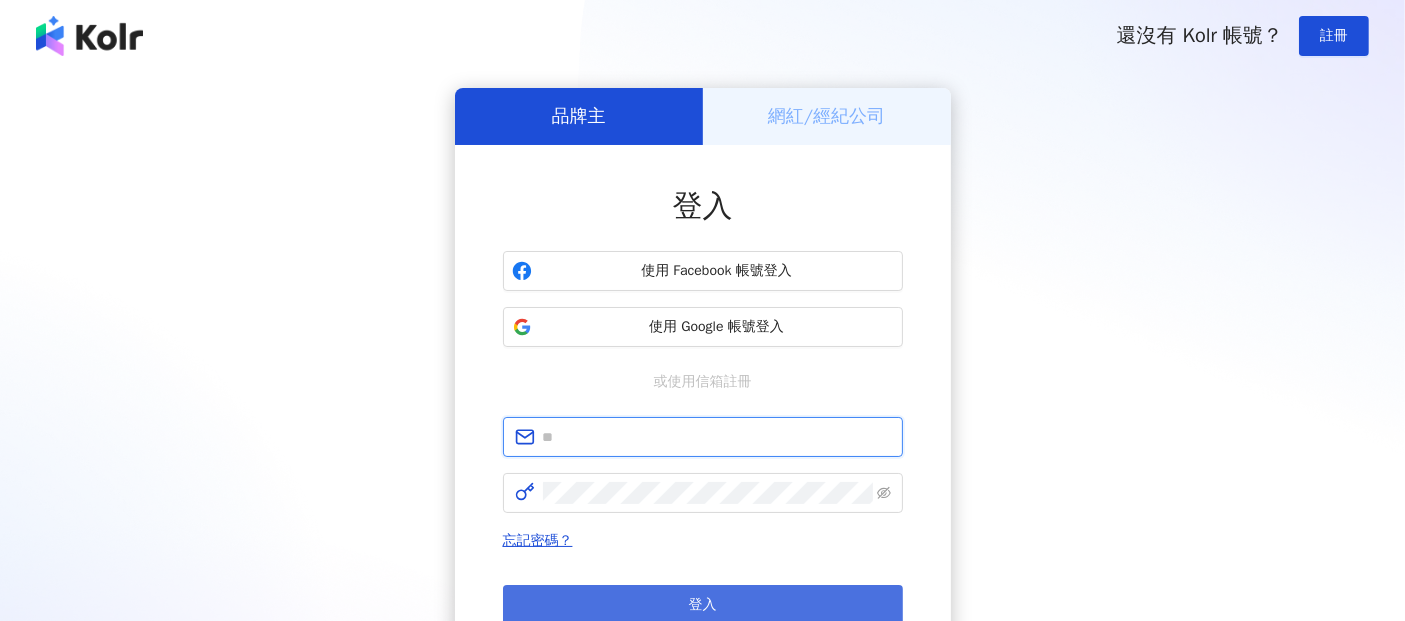 type on "**********" 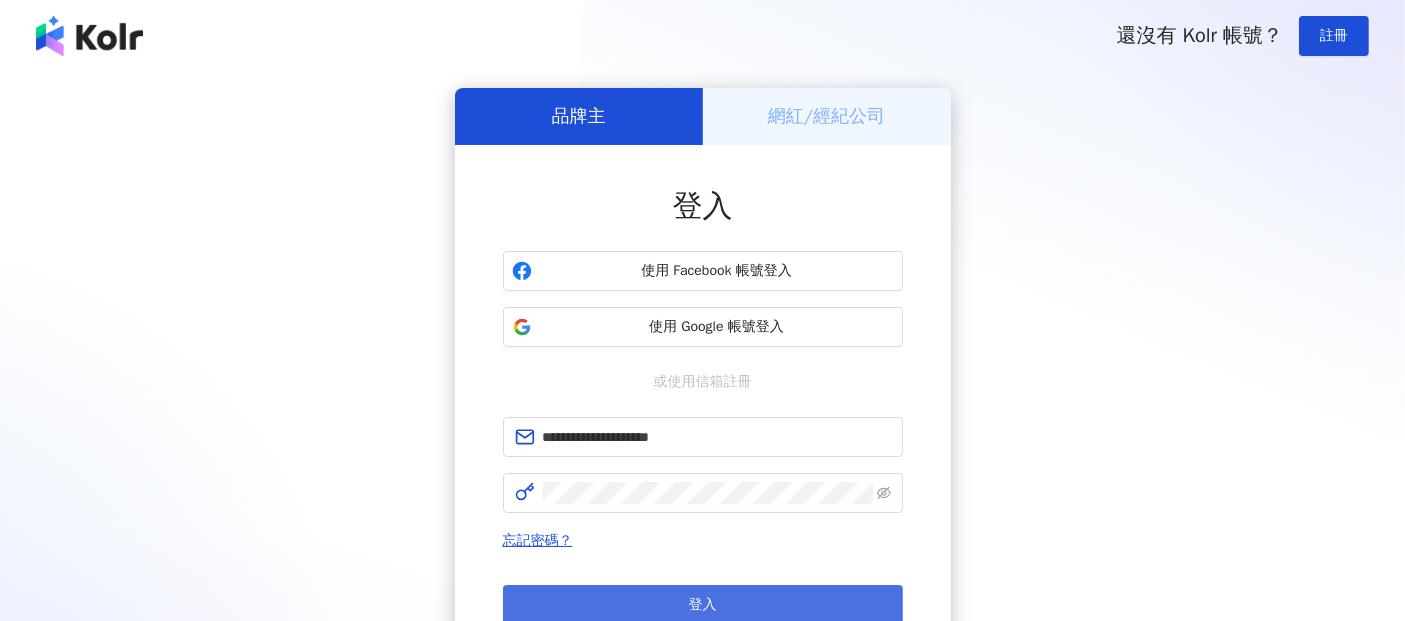click on "登入" at bounding box center [703, 605] 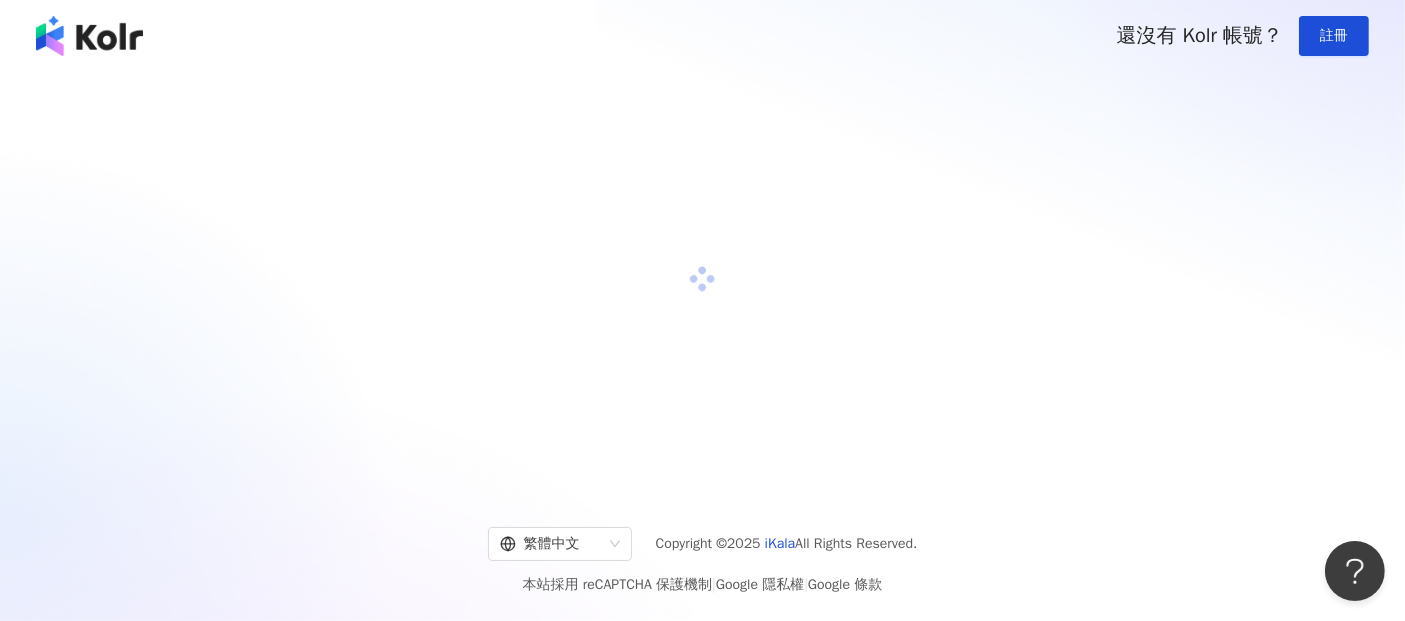 scroll, scrollTop: 0, scrollLeft: 0, axis: both 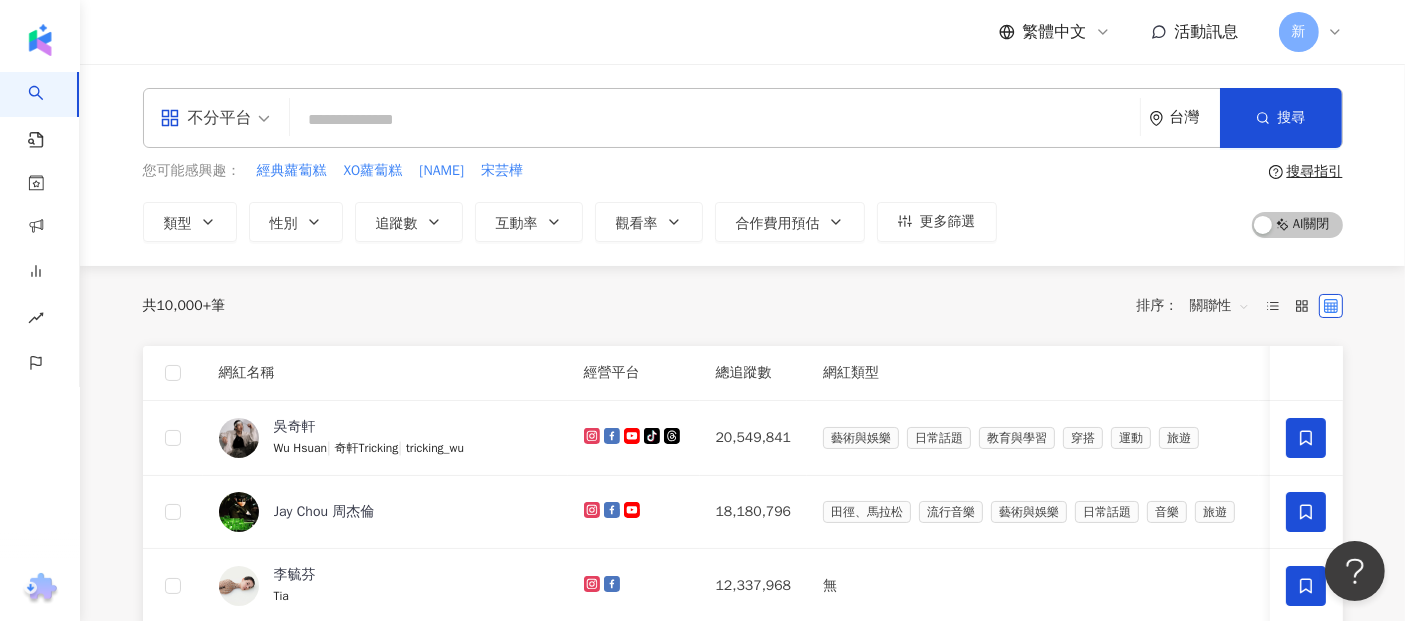 click 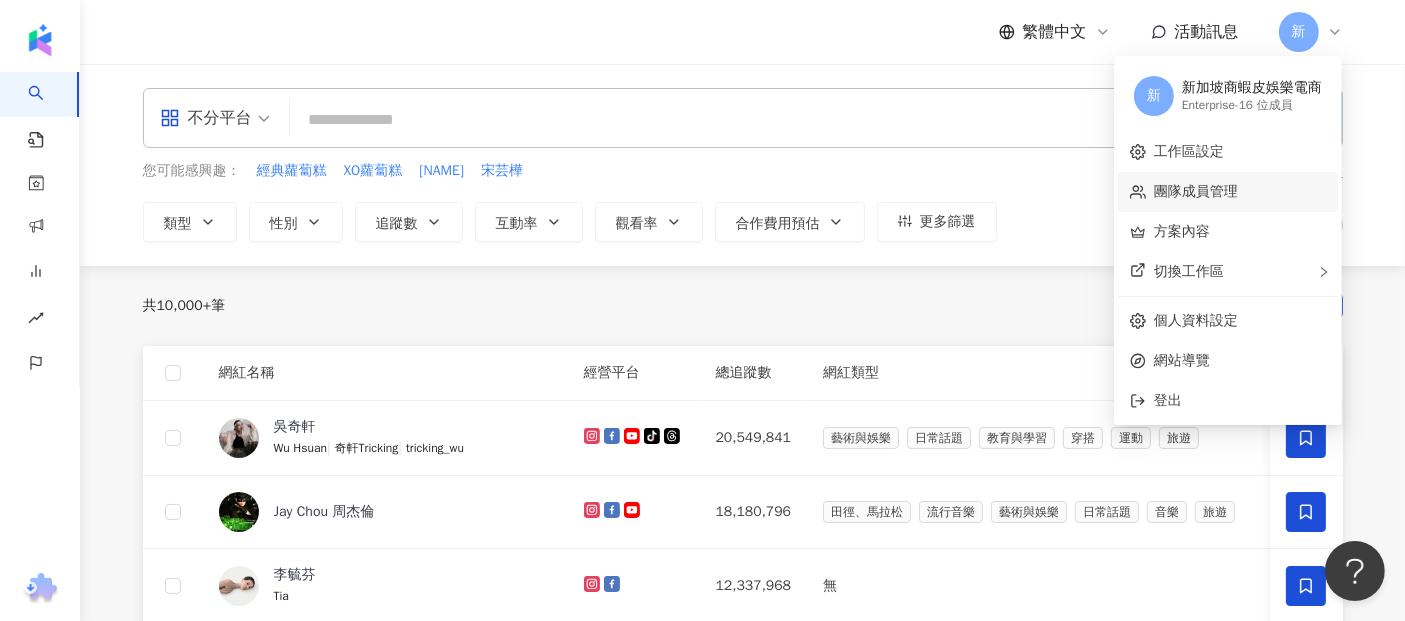 click on "團隊成員管理" at bounding box center (1196, 191) 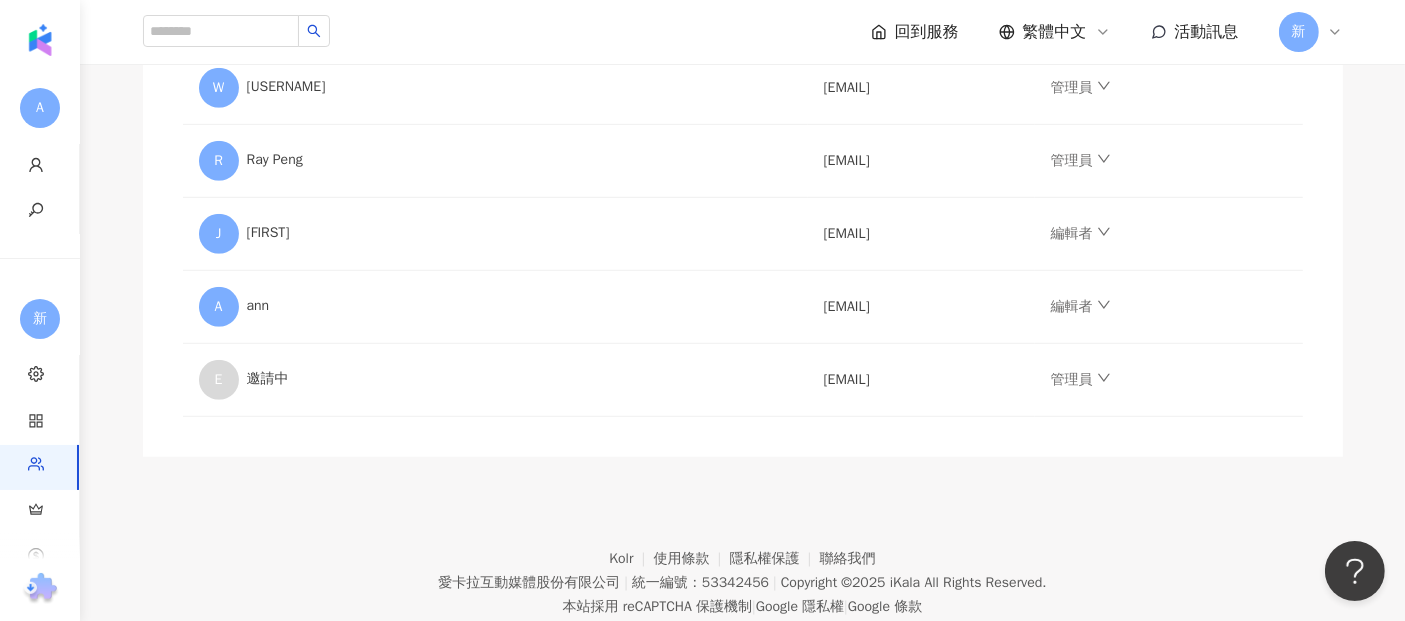 scroll, scrollTop: 1268, scrollLeft: 0, axis: vertical 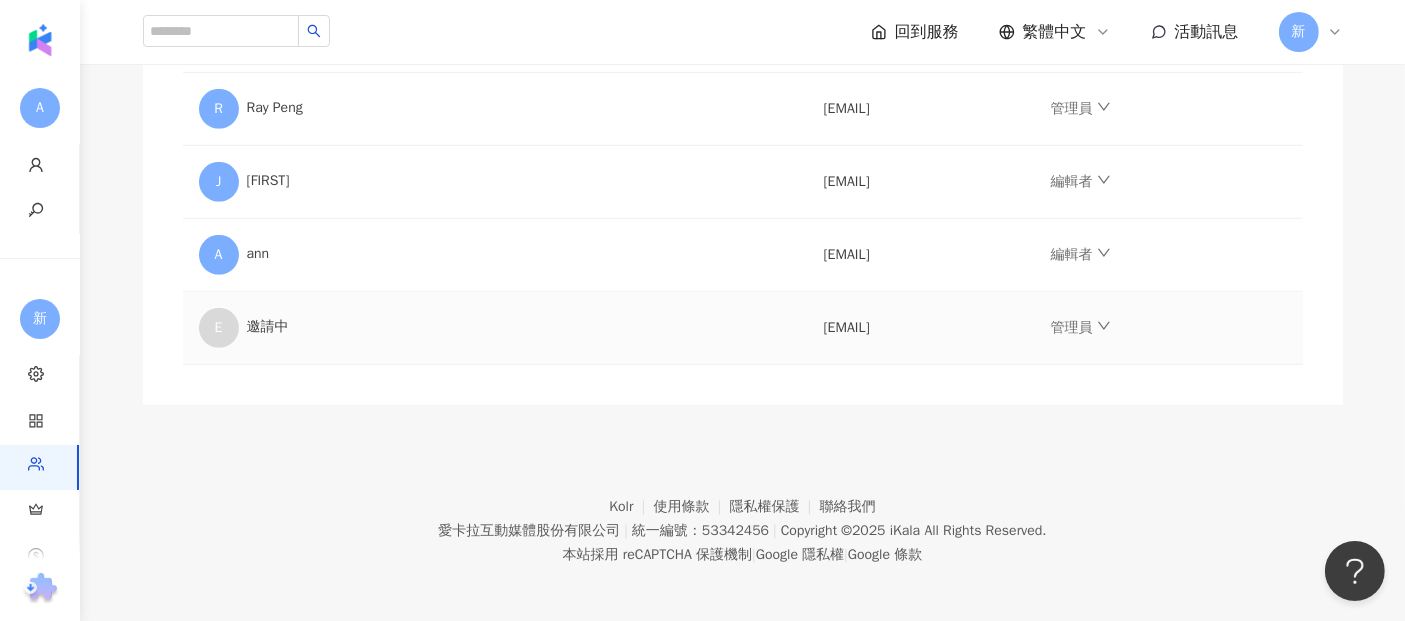 click on "[EMAIL]" at bounding box center (921, 328) 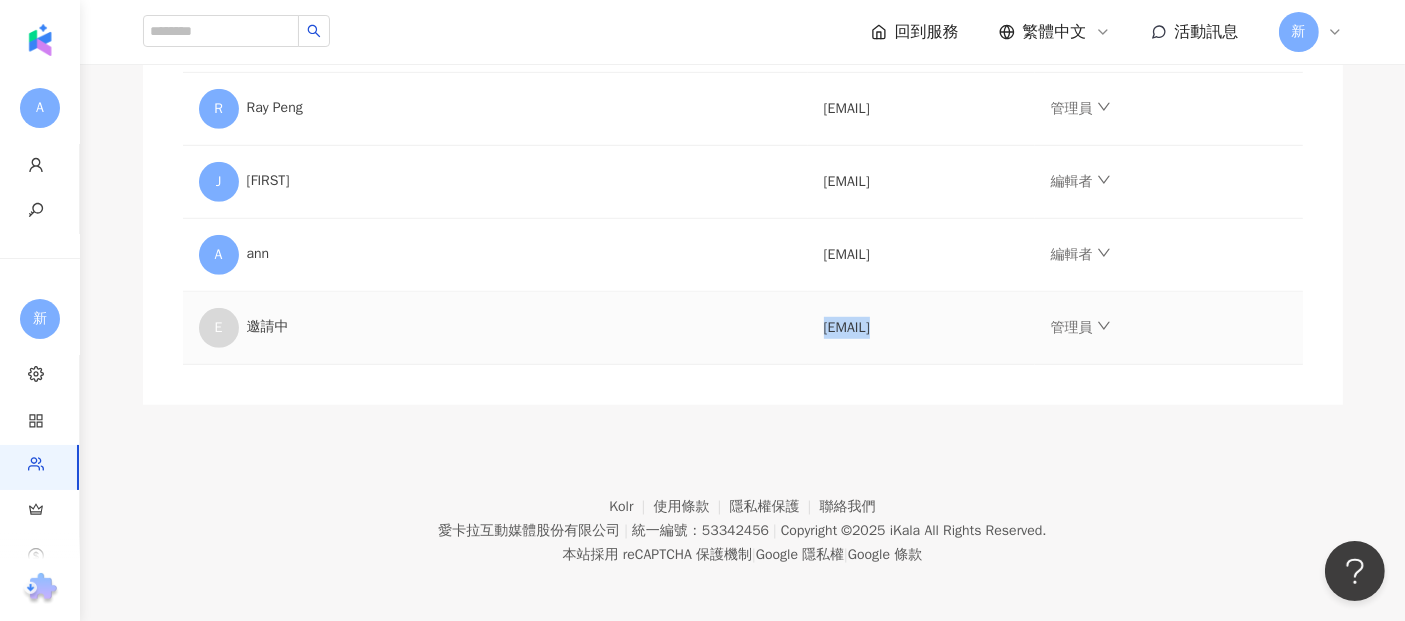 click on "[EMAIL]" at bounding box center [921, 328] 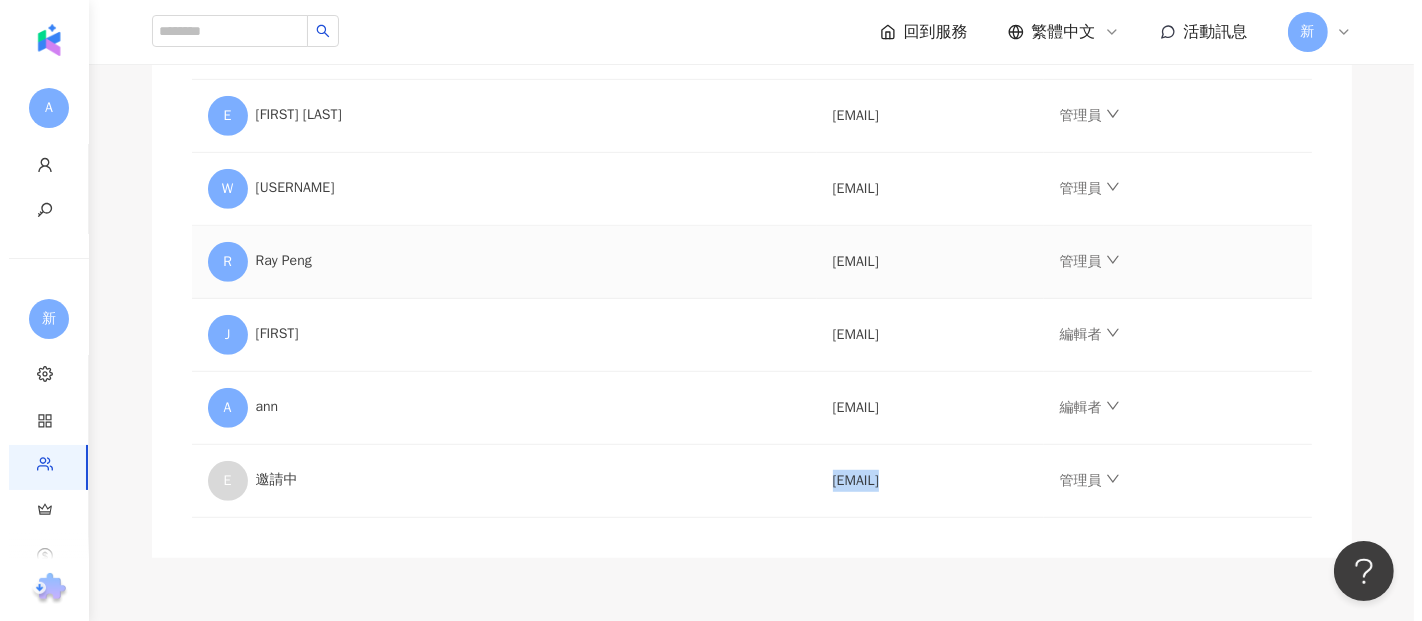 scroll, scrollTop: 1268, scrollLeft: 0, axis: vertical 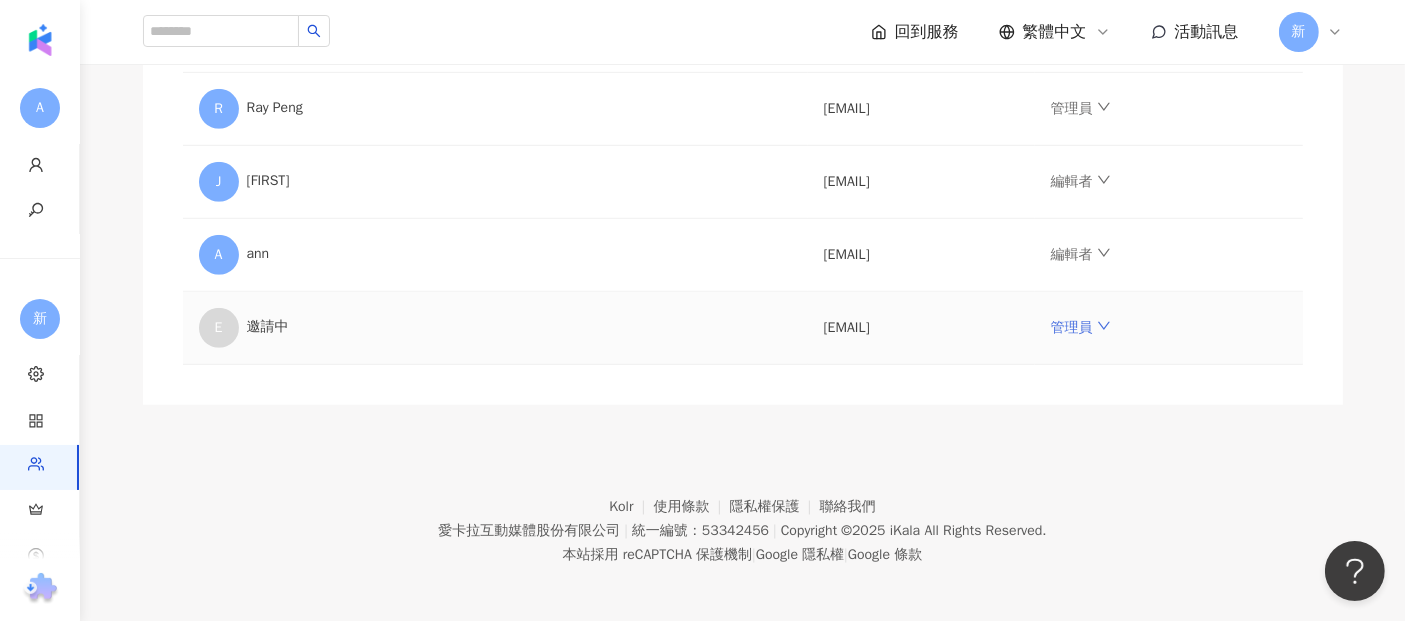 click on "管理員" at bounding box center [1081, 327] 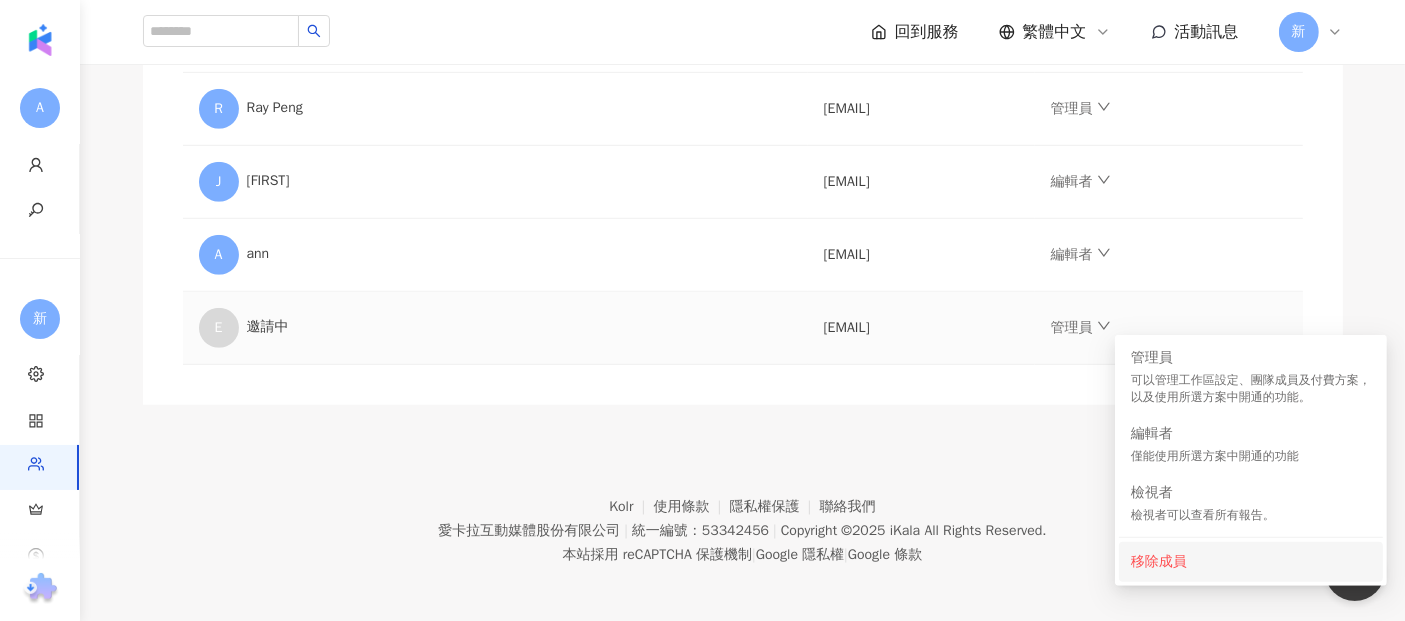 click on "移除成員" at bounding box center (1251, 562) 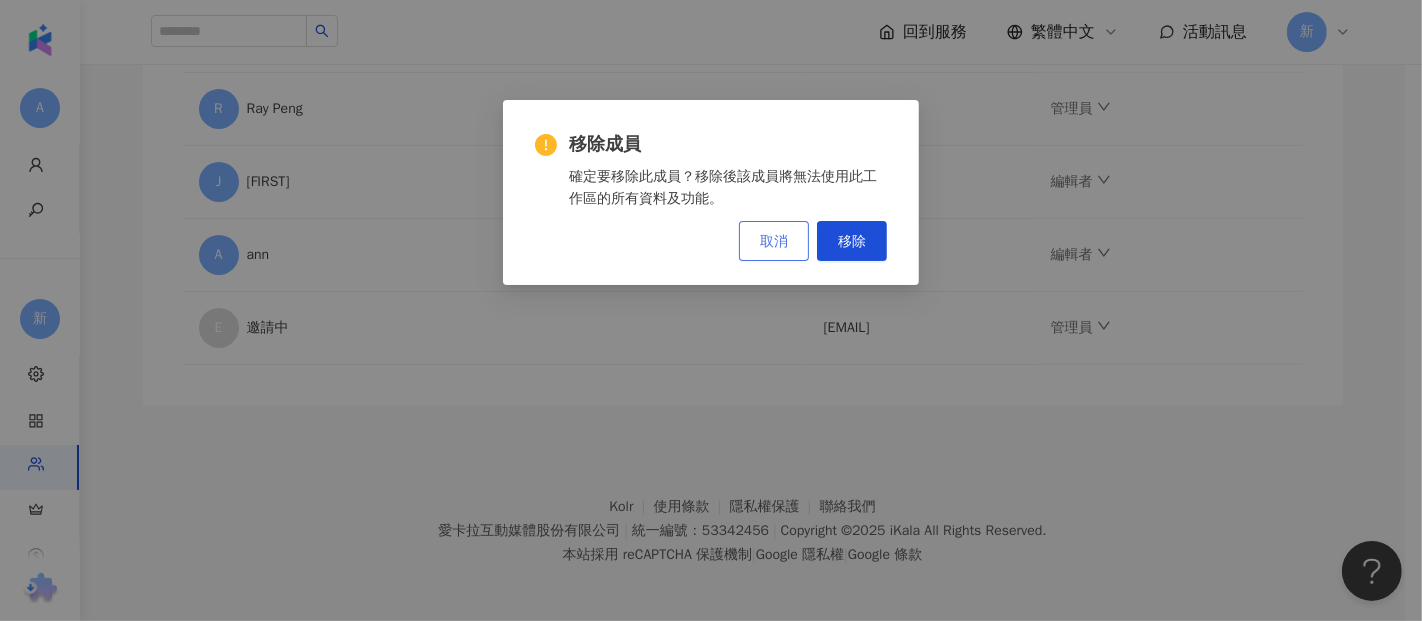 click on "取消" at bounding box center (774, 241) 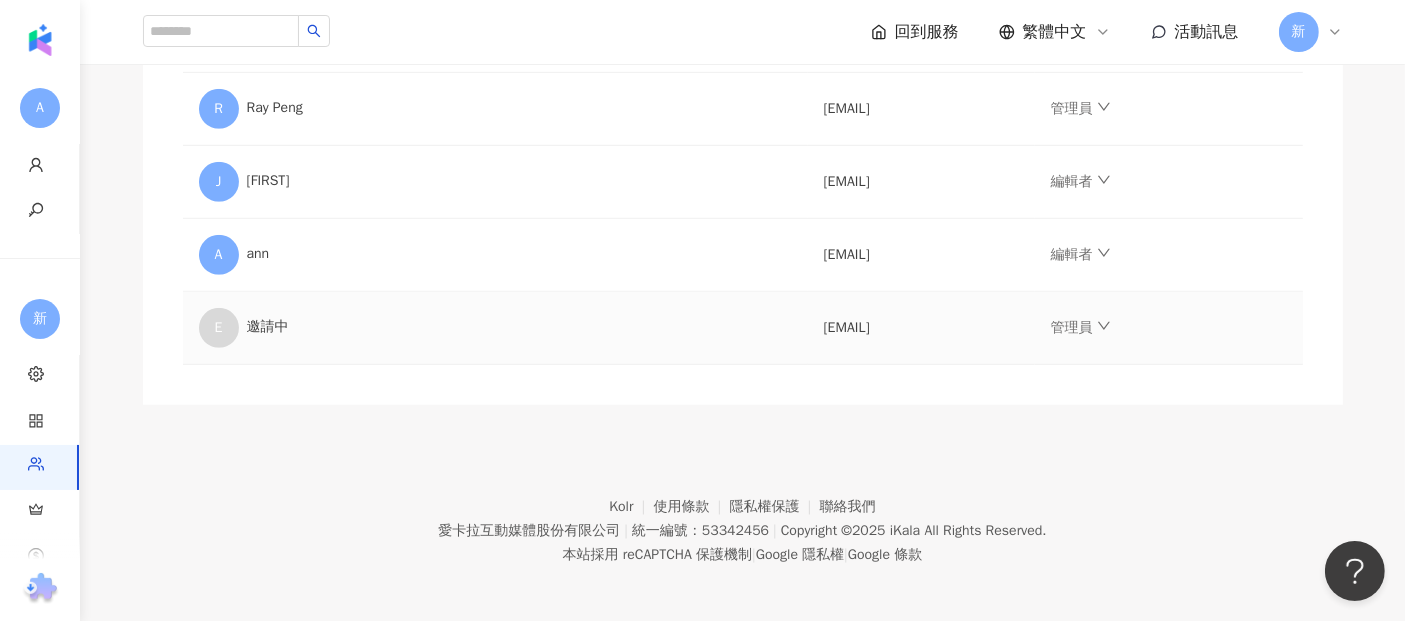 click on "[EMAIL]" at bounding box center (921, 328) 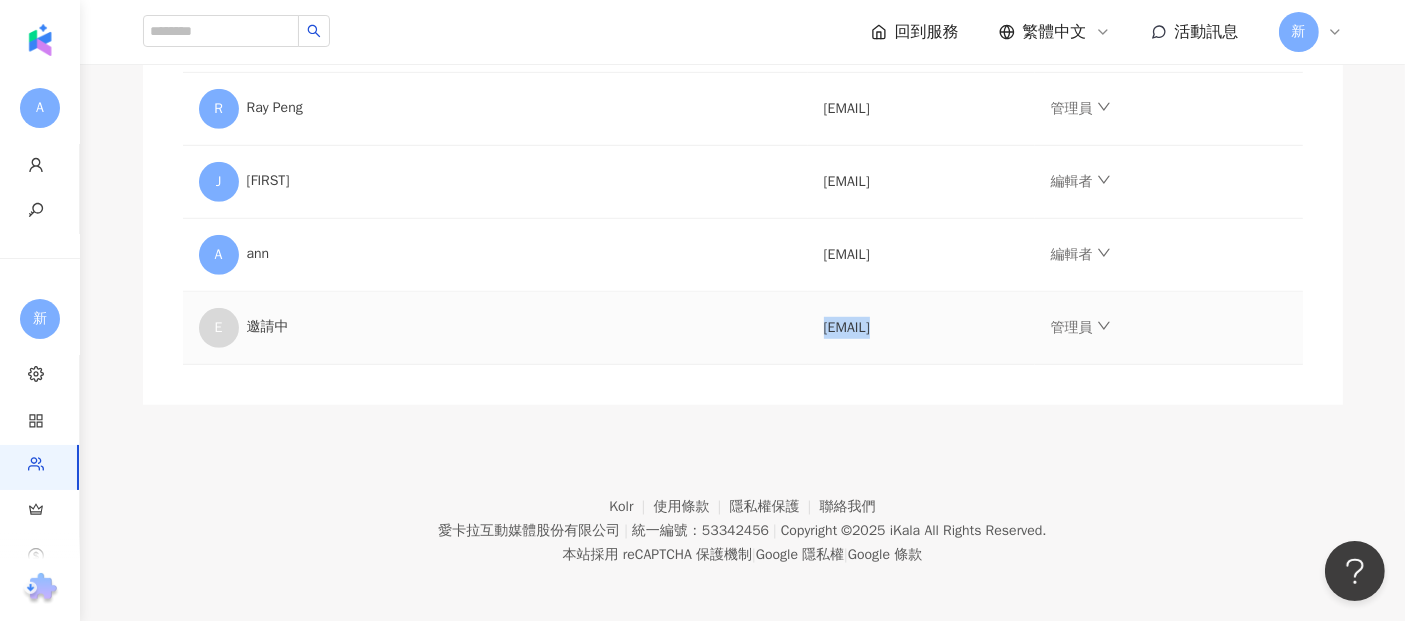 click on "[EMAIL]" at bounding box center (921, 328) 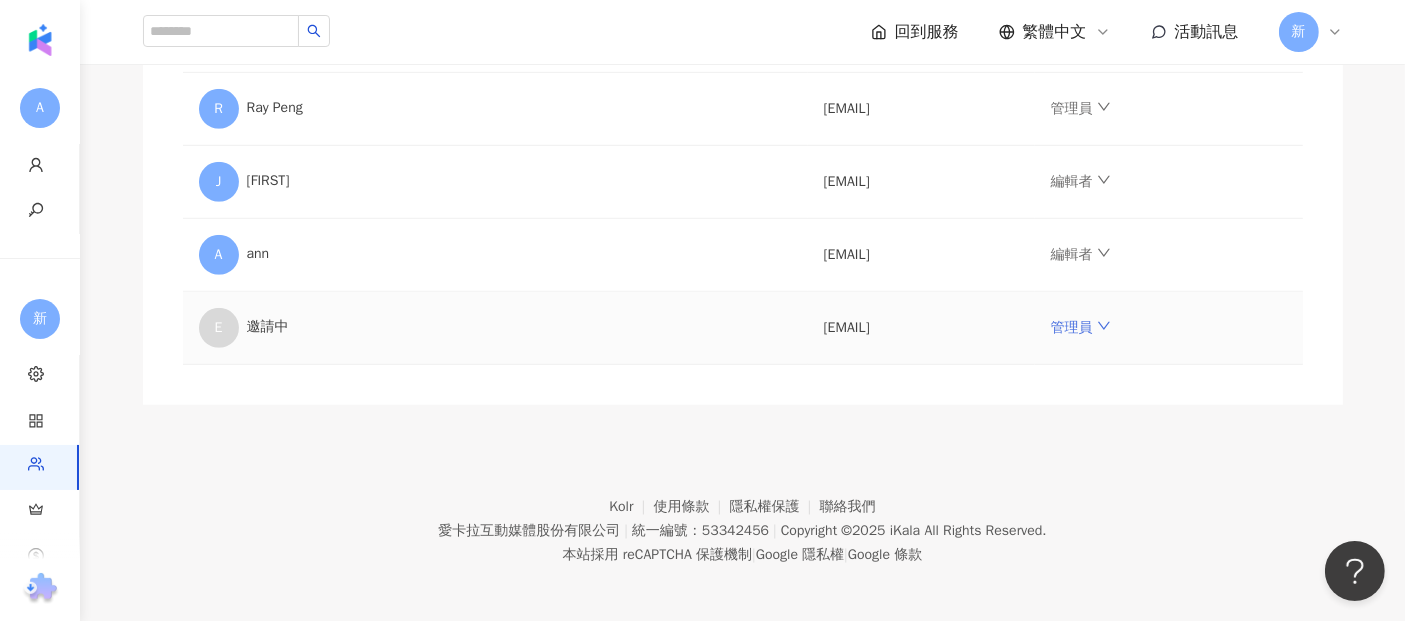 click 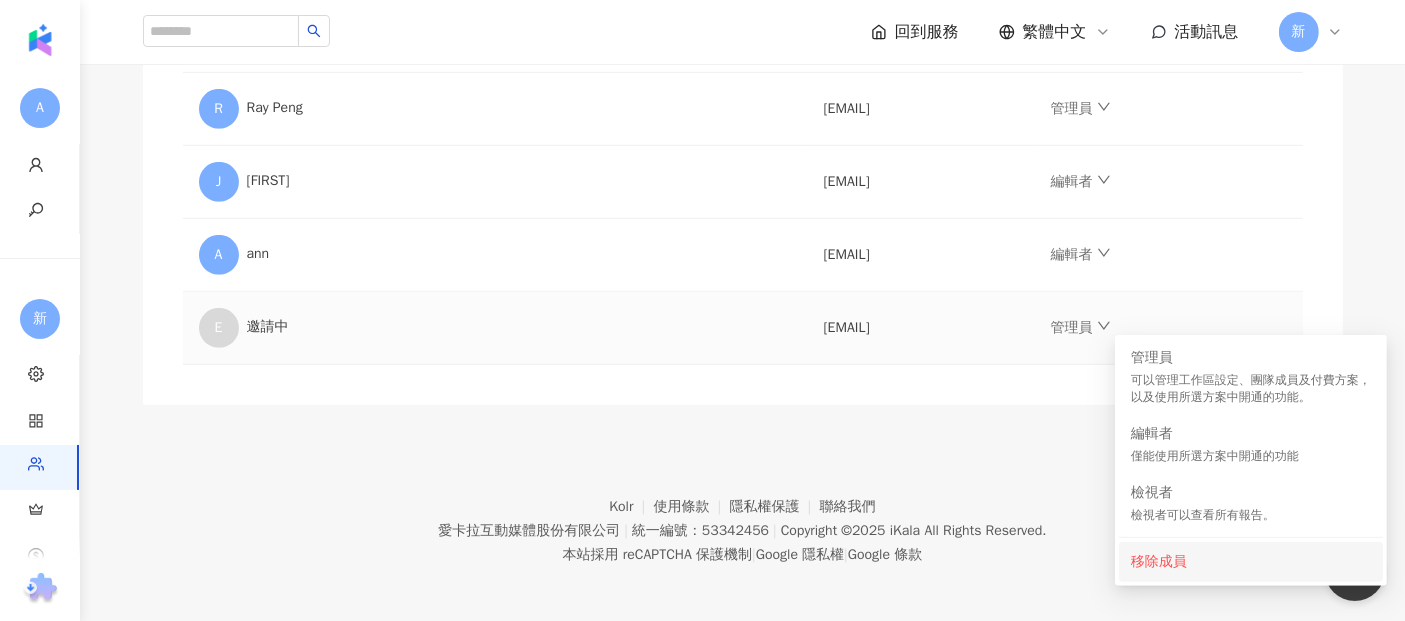 click on "移除成員" at bounding box center (1251, 562) 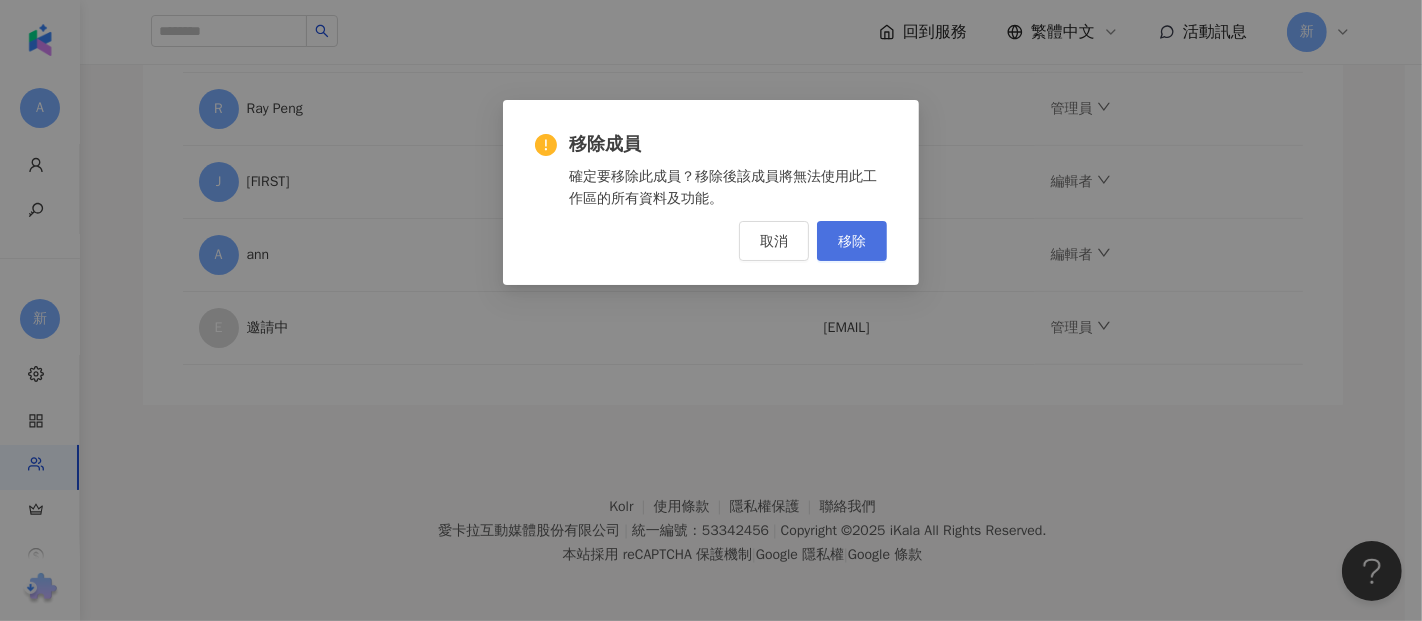 click on "移除" at bounding box center [852, 241] 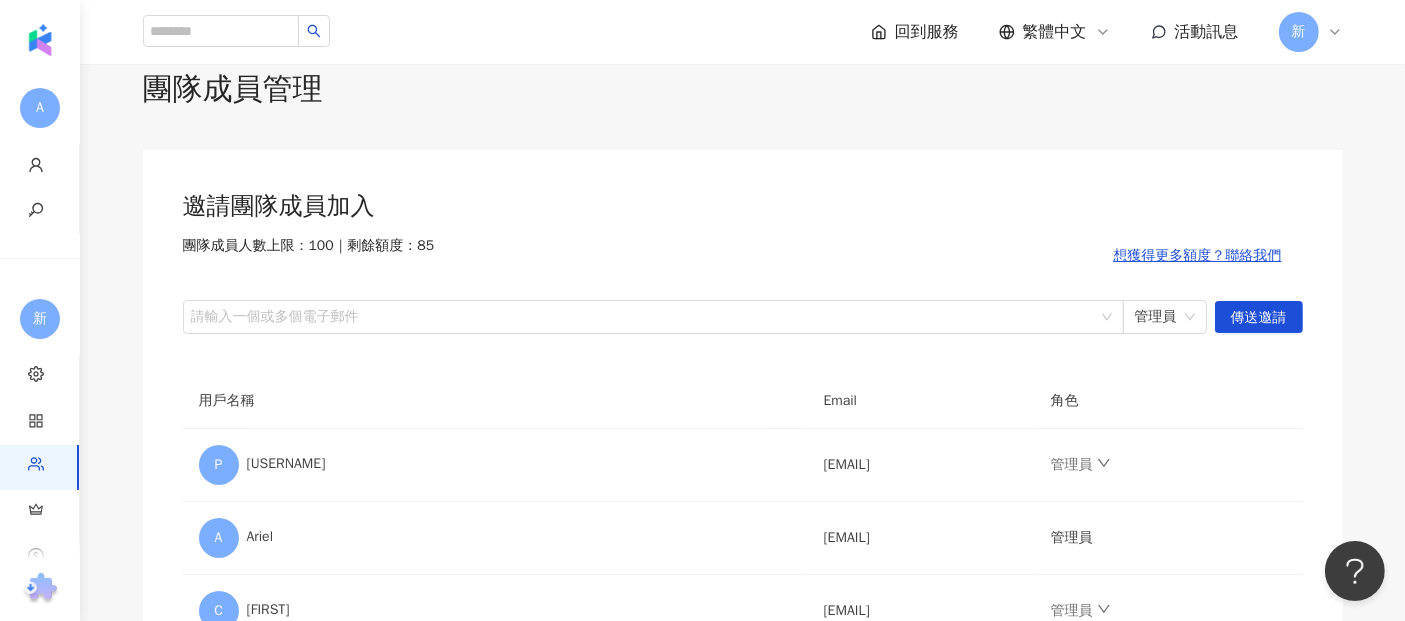 scroll, scrollTop: 0, scrollLeft: 0, axis: both 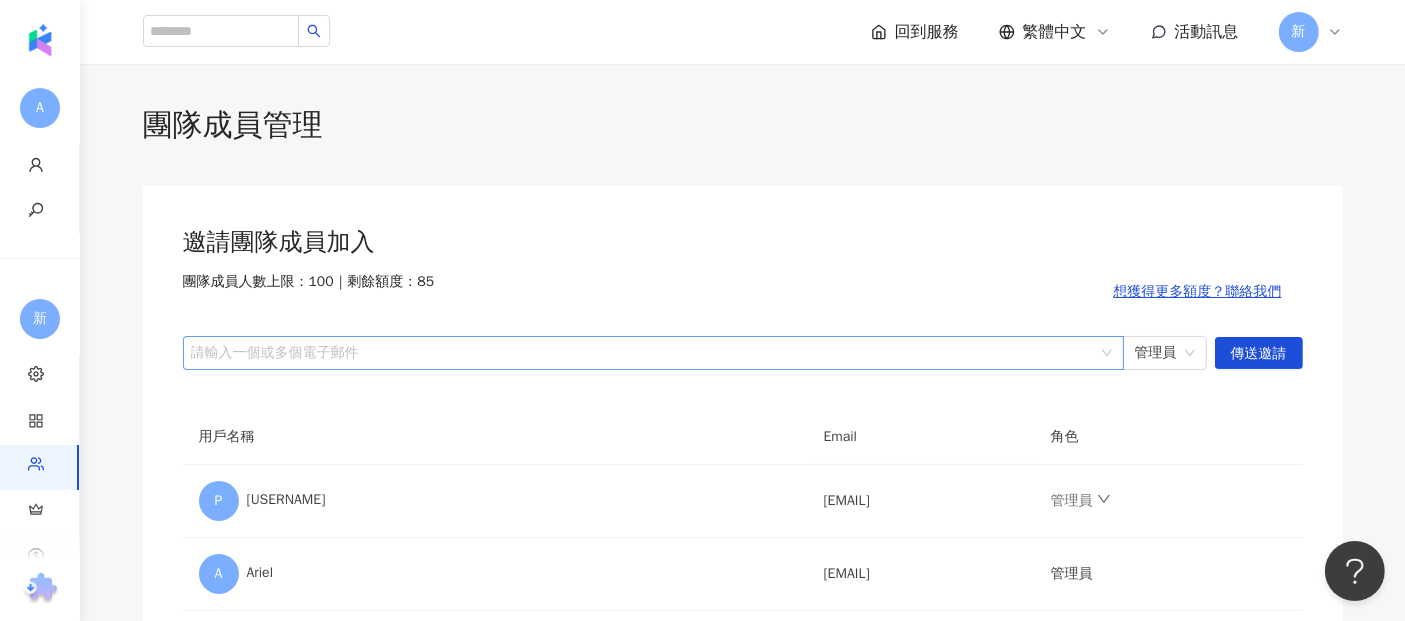 click at bounding box center (643, 352) 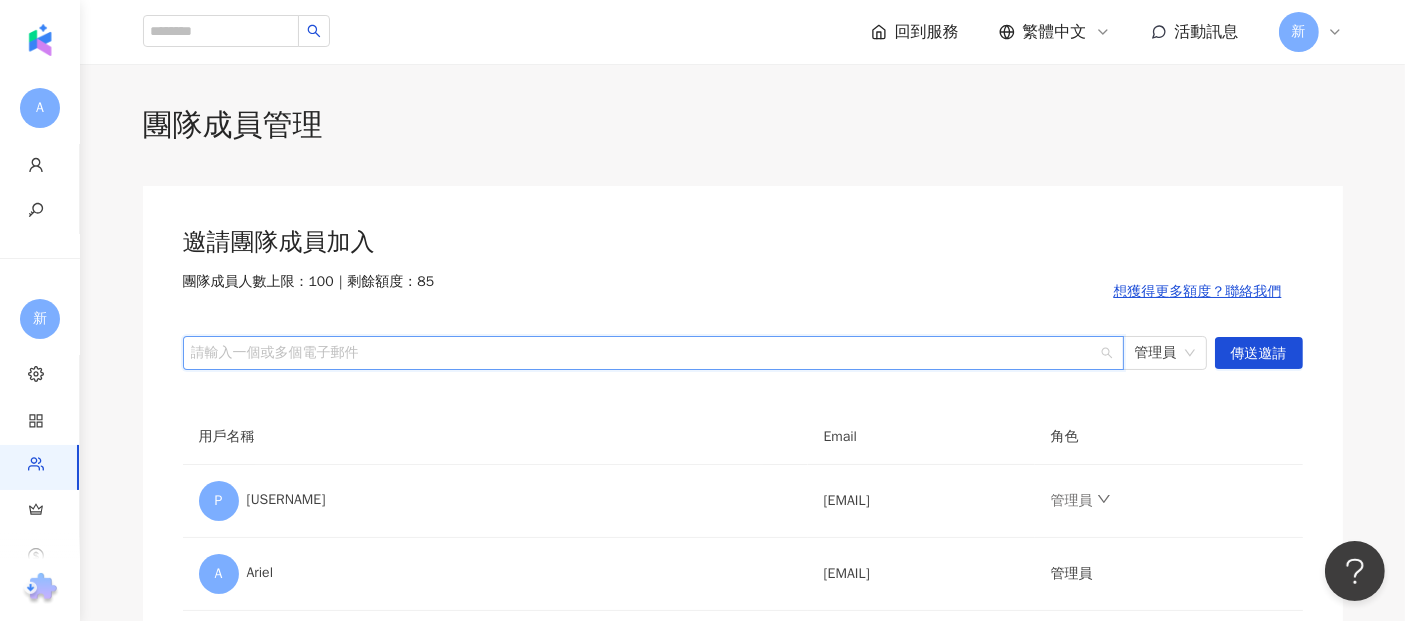 paste on "**********" 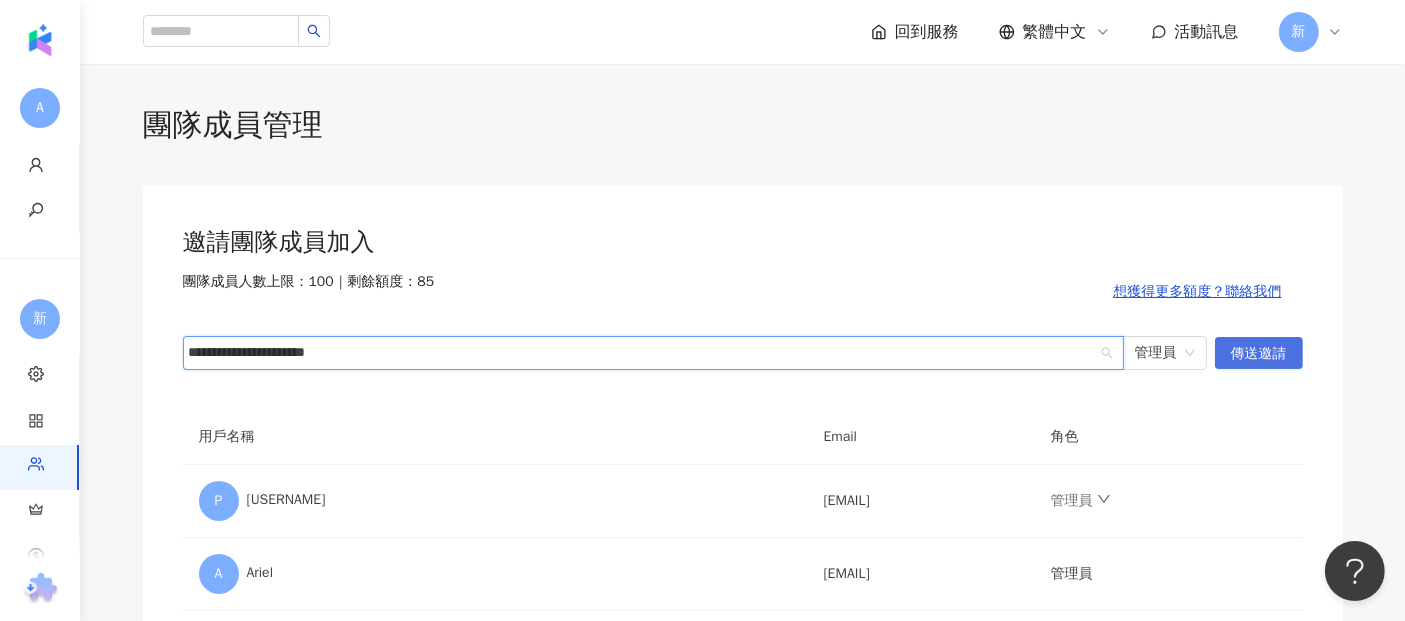 type on "**********" 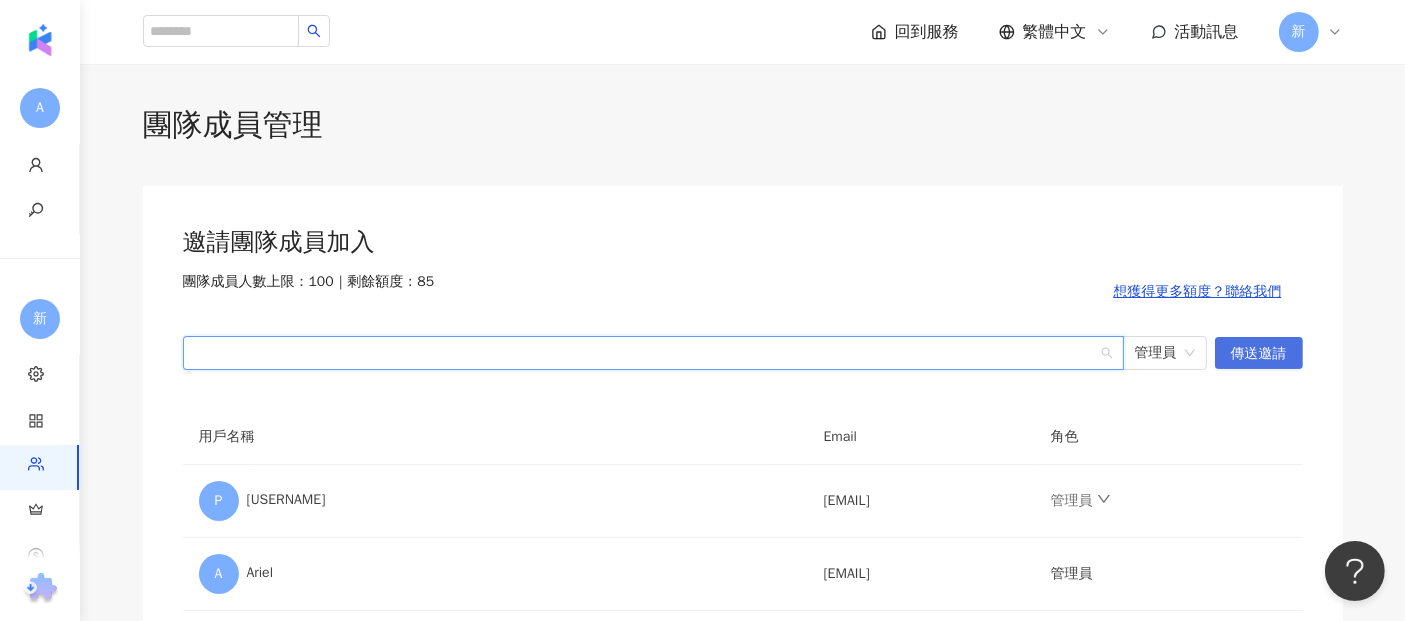 click on "傳送邀請" at bounding box center [1259, 354] 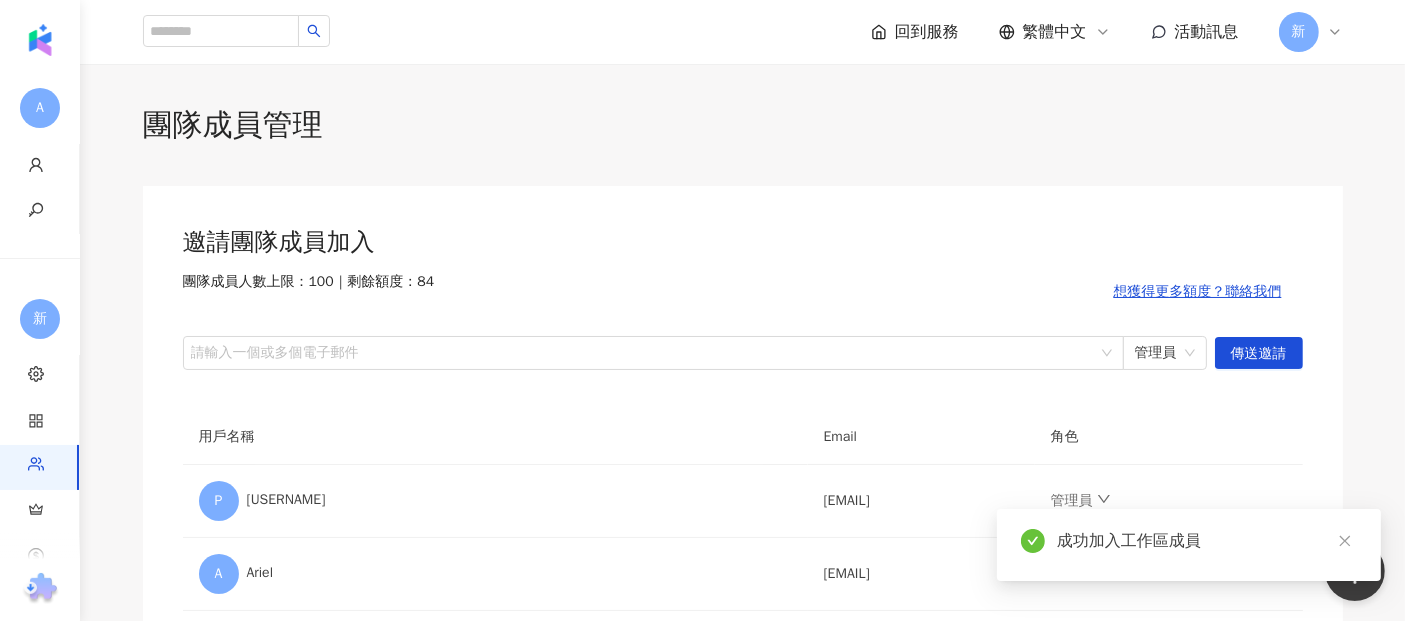 click 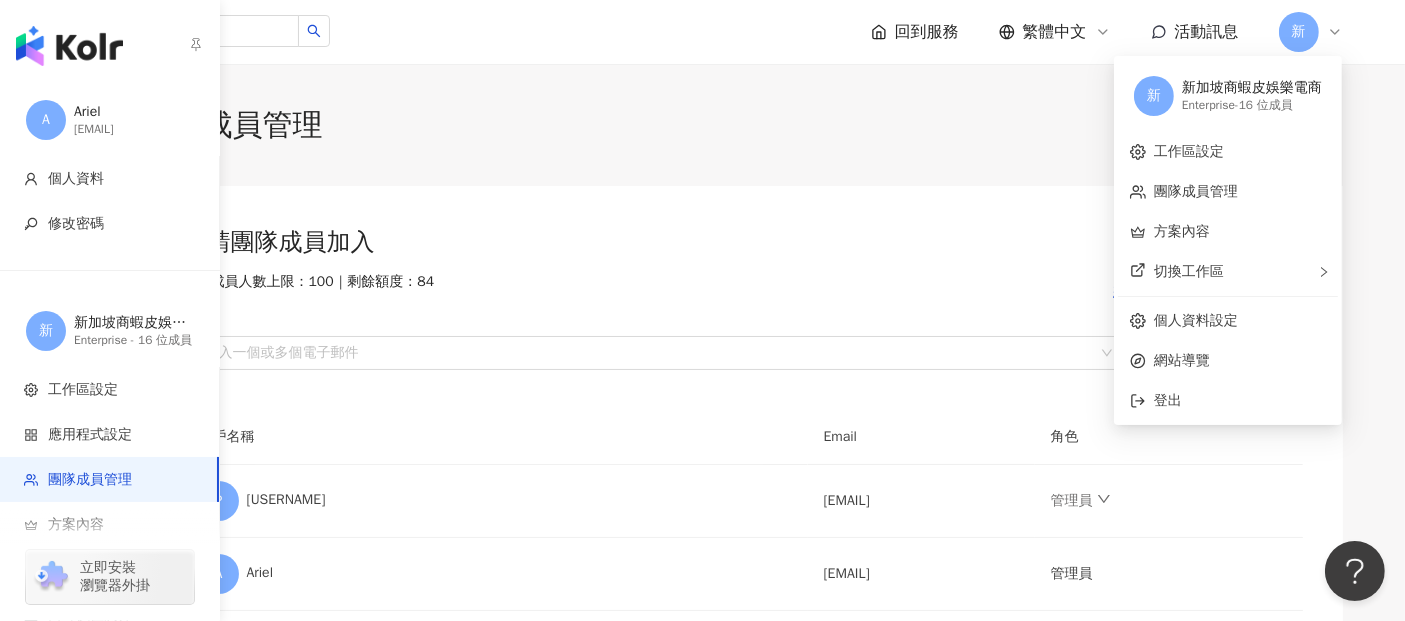 click at bounding box center (69, 46) 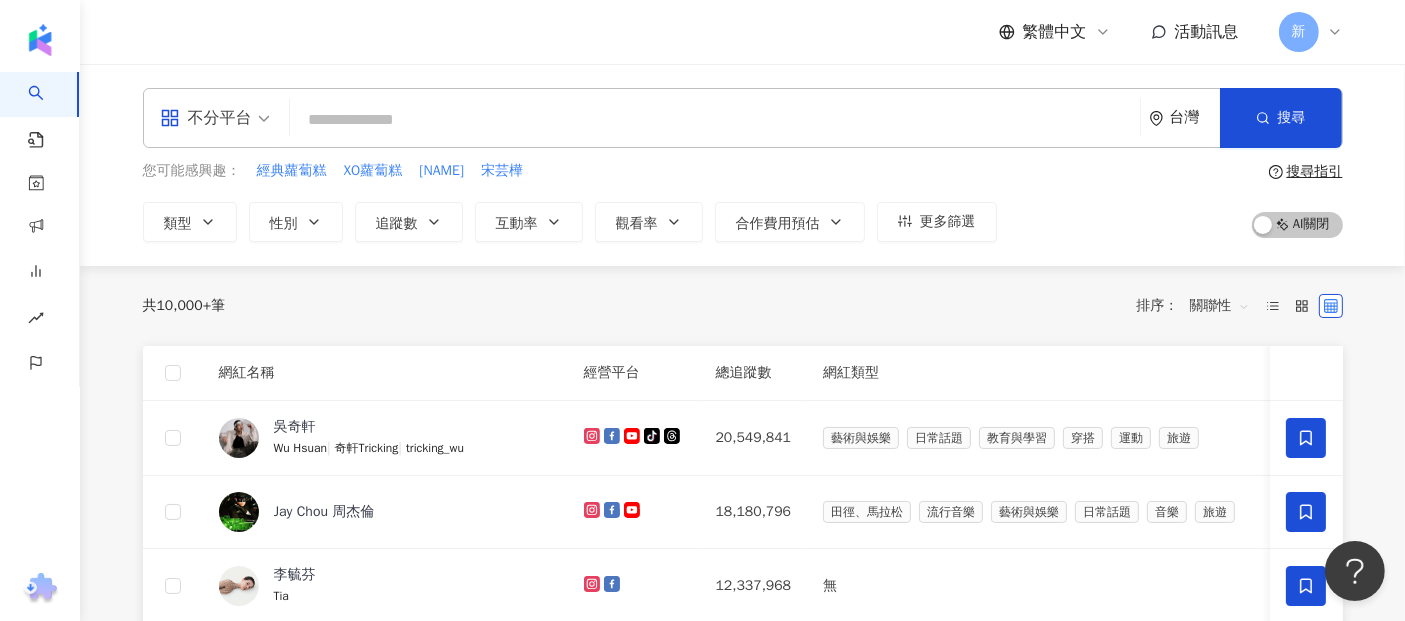 click on "共  10,000+  筆 排序： 關聯性" at bounding box center (743, 306) 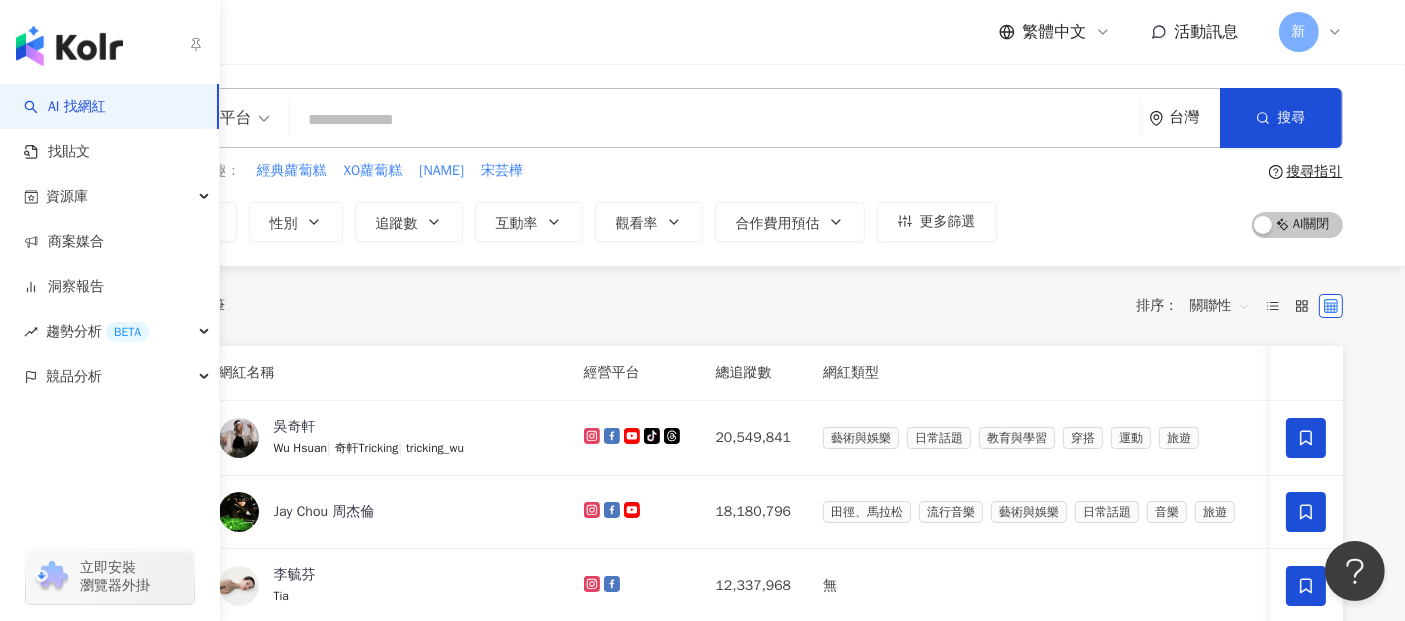 click on "共  10,000+  筆 排序： 關聯性" at bounding box center (743, 306) 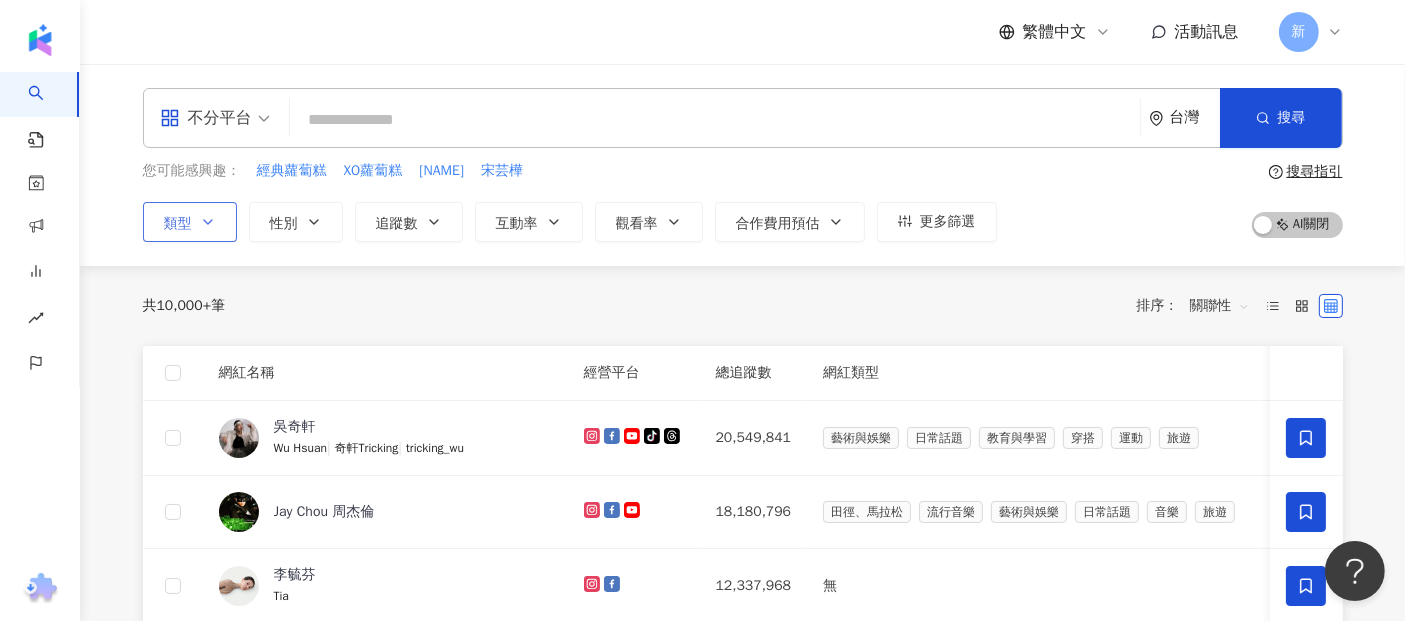 click on "類型" at bounding box center [190, 222] 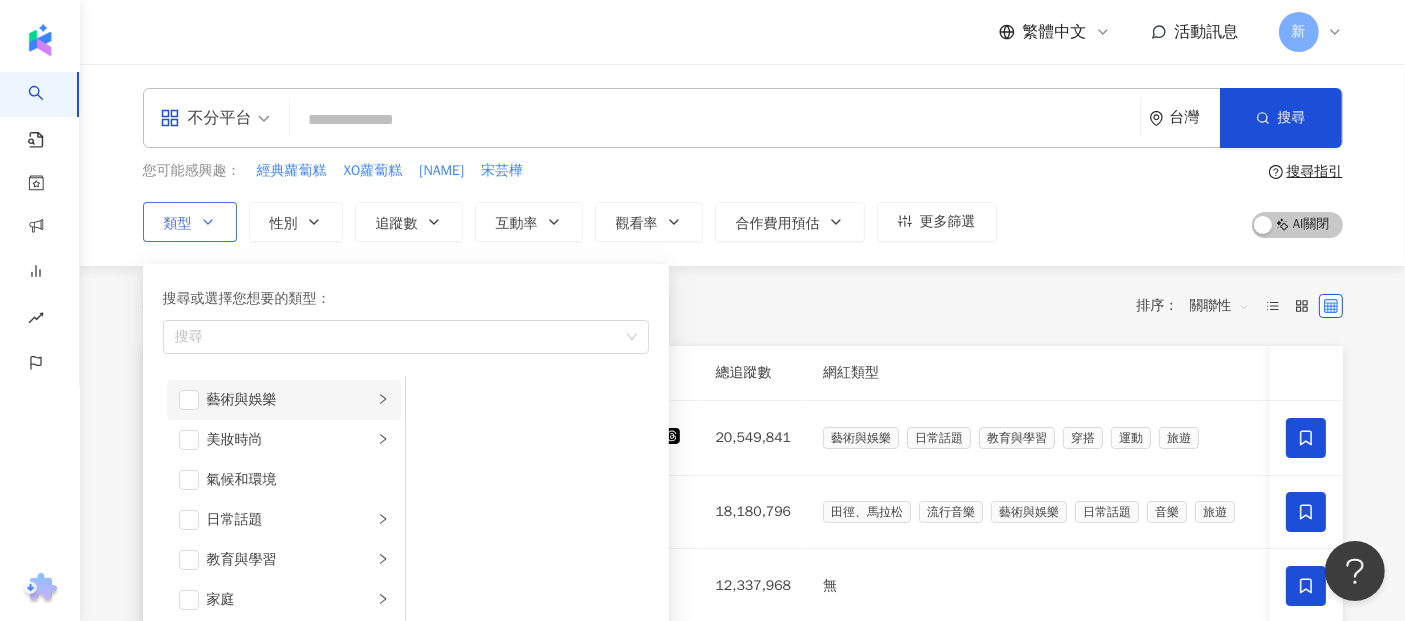 scroll, scrollTop: 111, scrollLeft: 0, axis: vertical 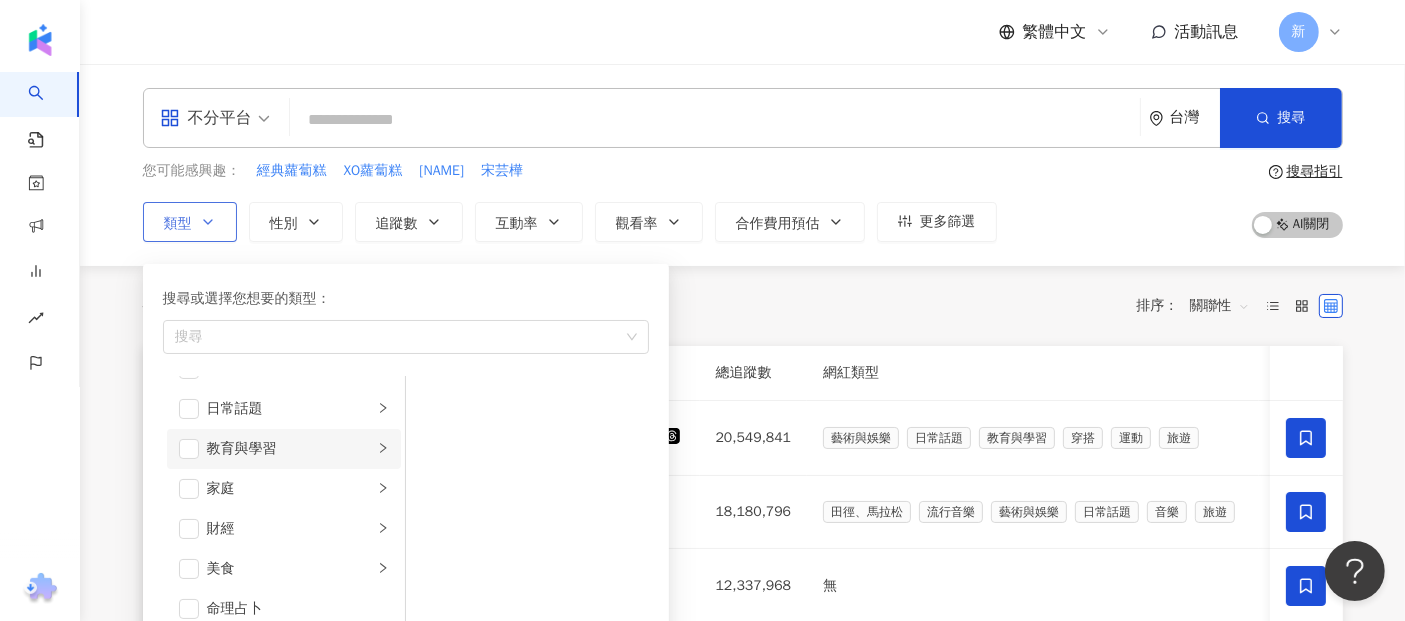 click on "教育與學習" at bounding box center (284, 449) 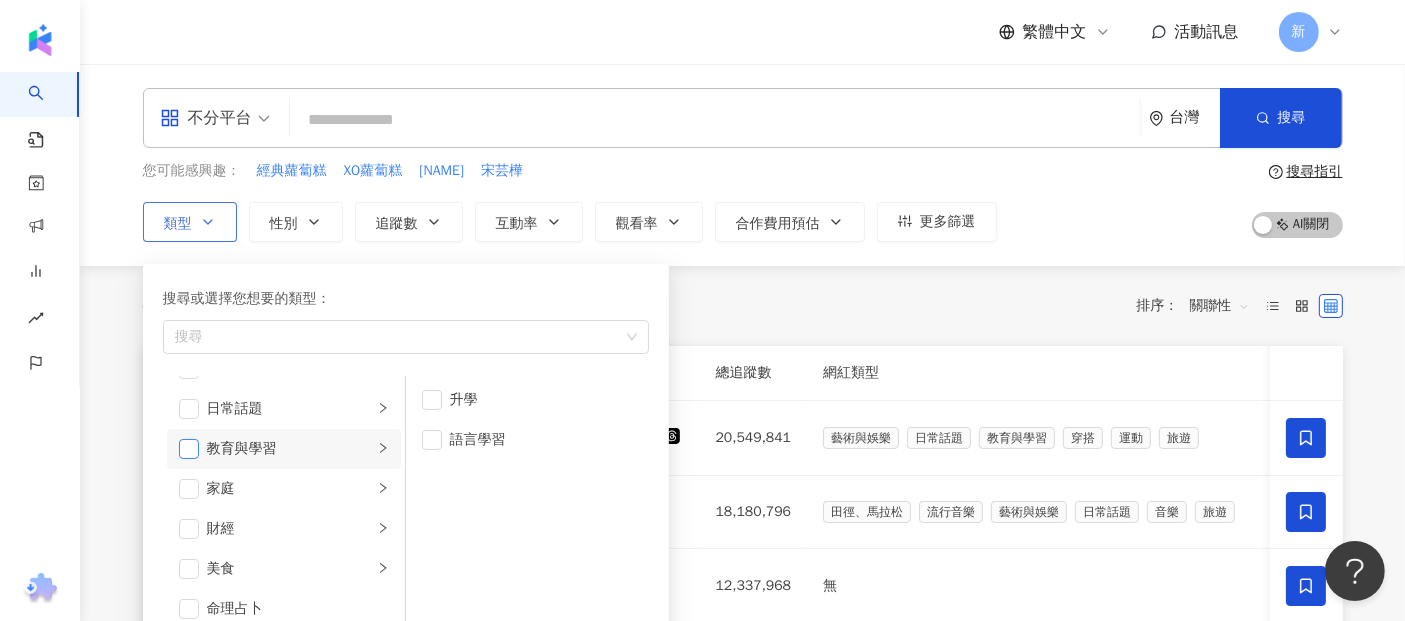 click at bounding box center (189, 449) 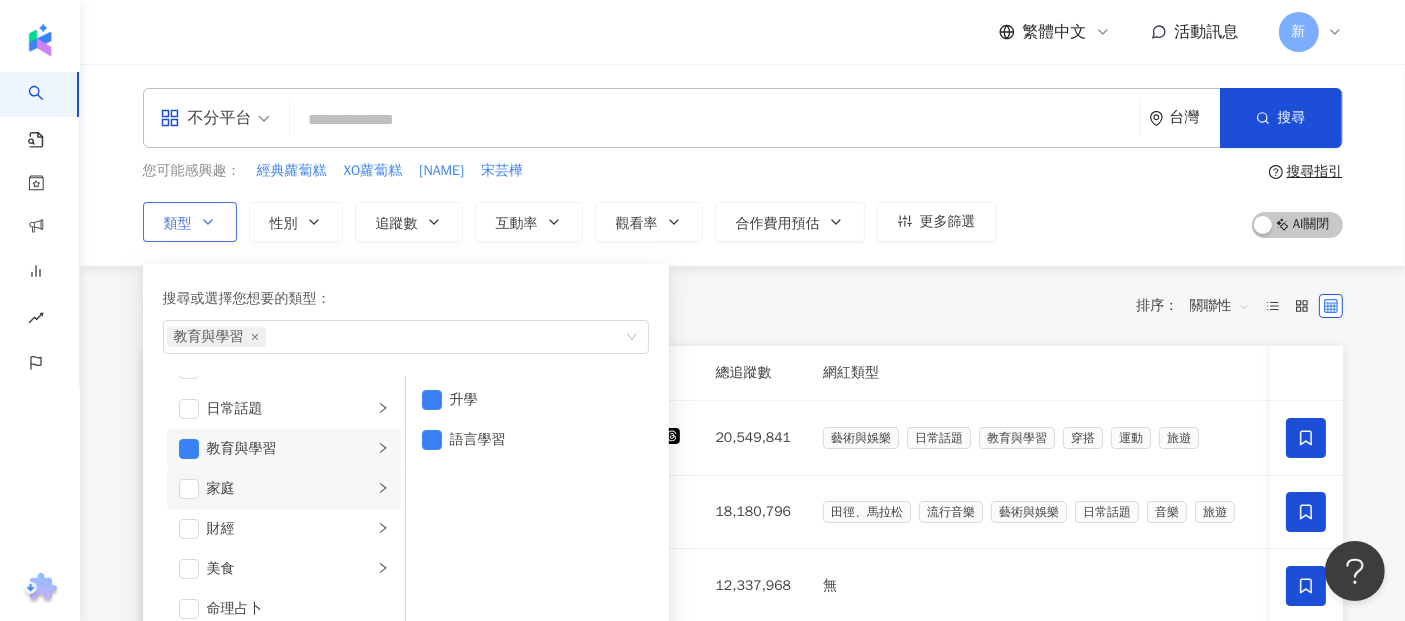 click on "家庭" at bounding box center (284, 489) 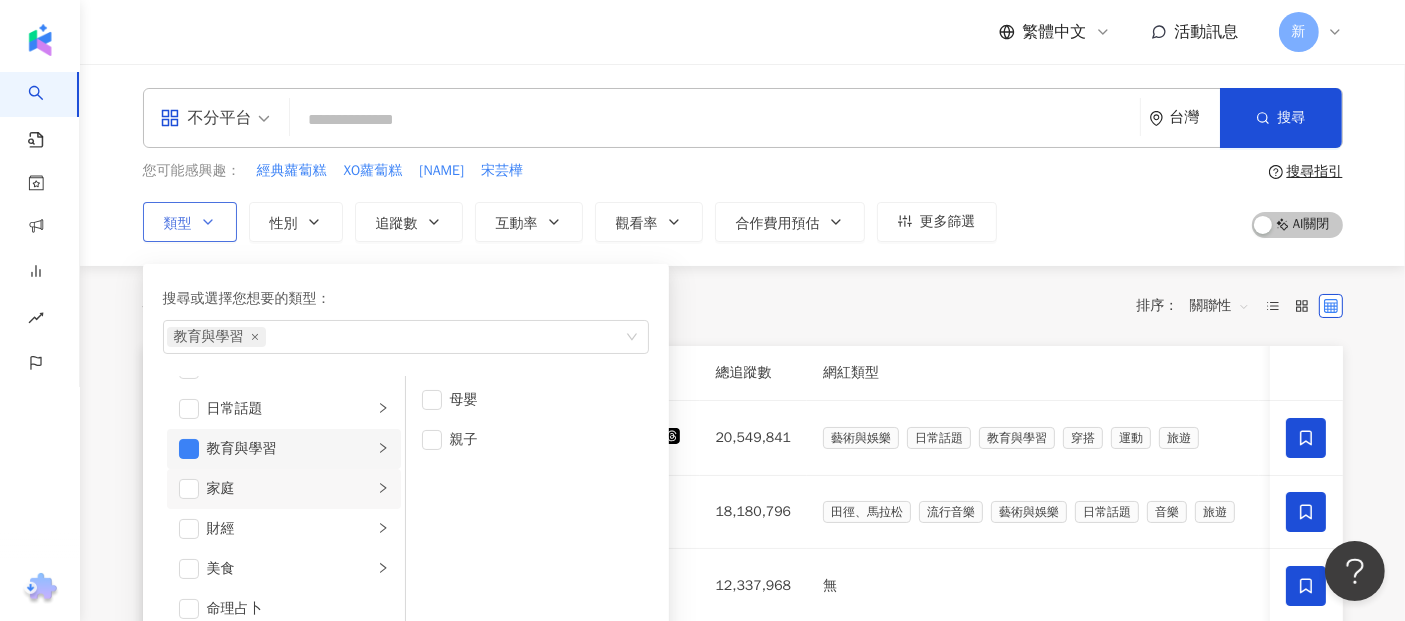 click on "教育與學習" at bounding box center (284, 449) 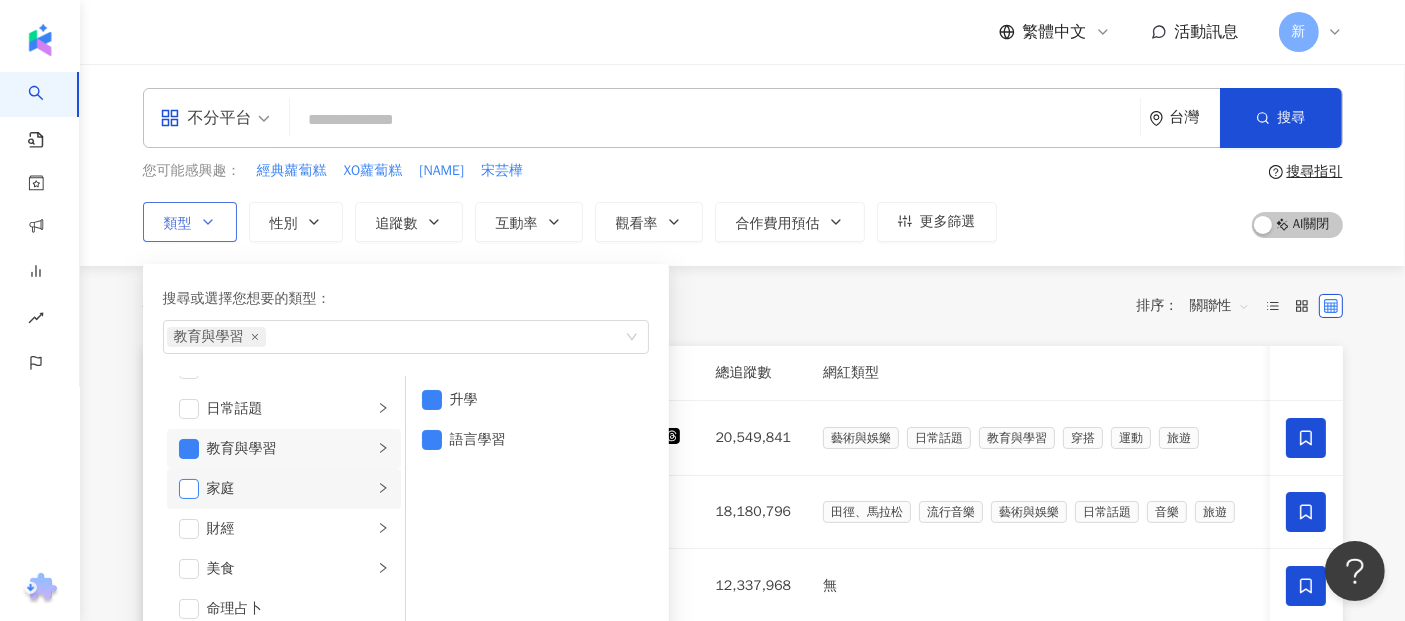 click at bounding box center (189, 489) 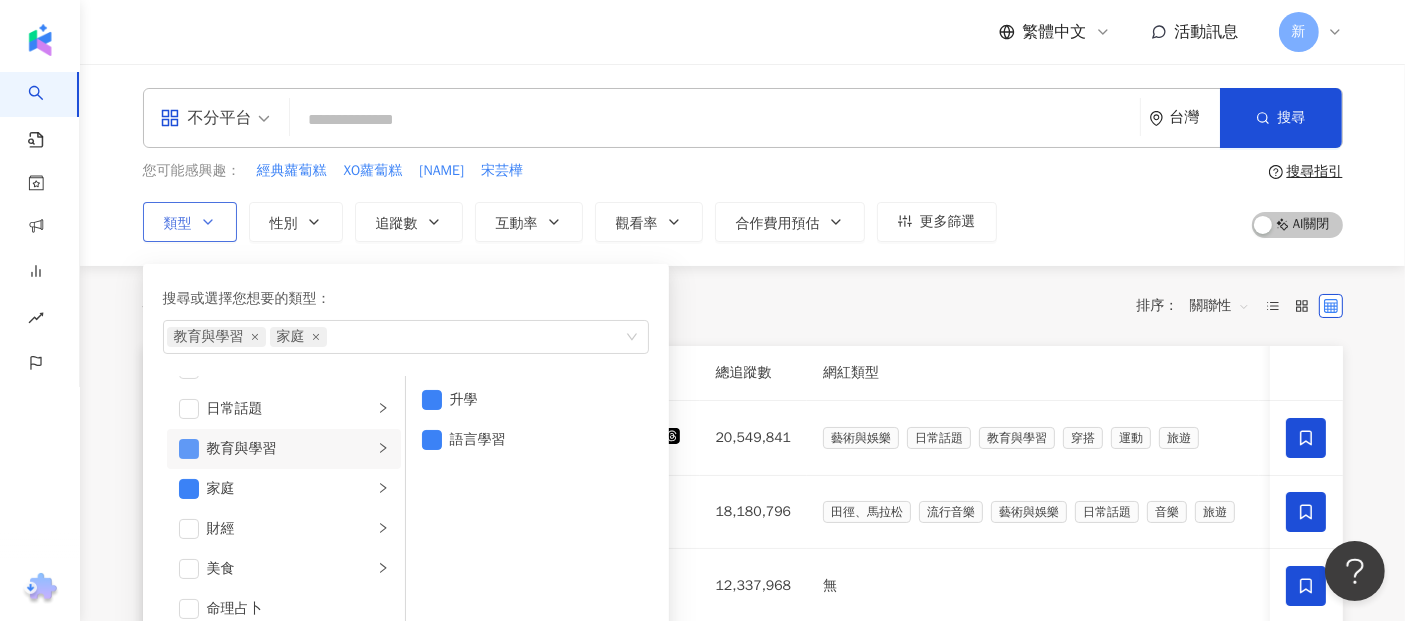 click at bounding box center (189, 449) 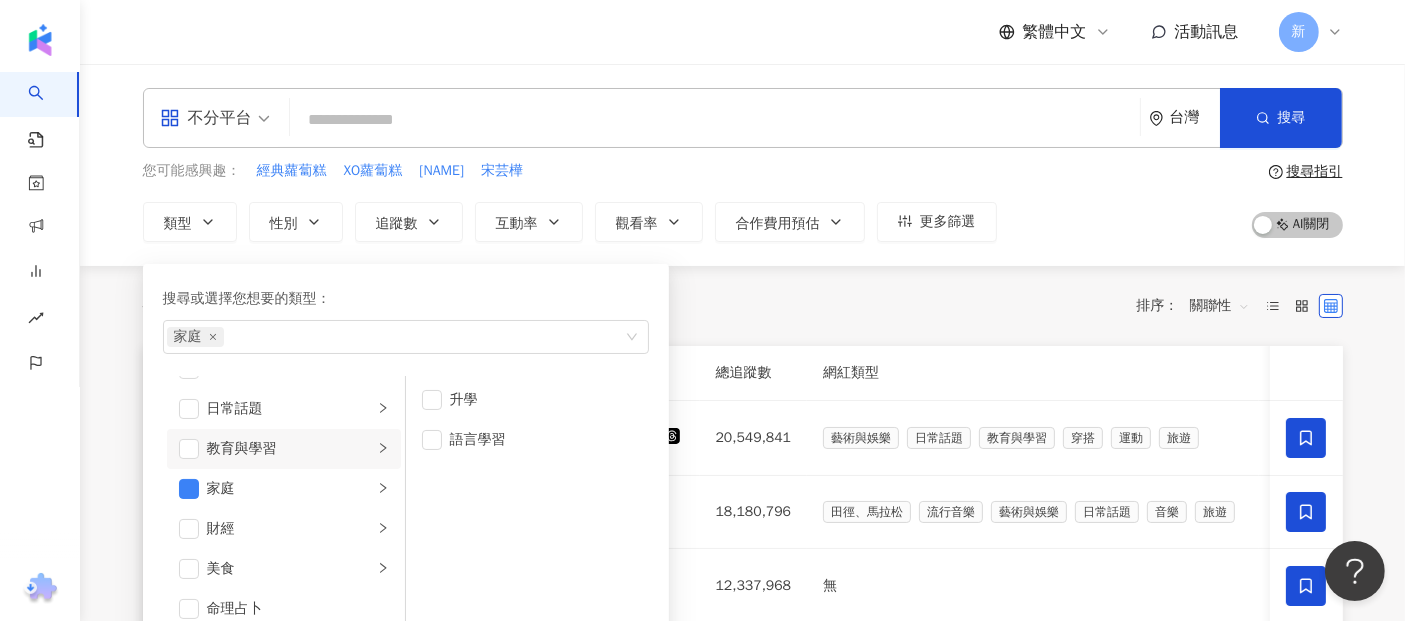 click on "共  10,000+  筆 排序： 關聯性" at bounding box center (743, 306) 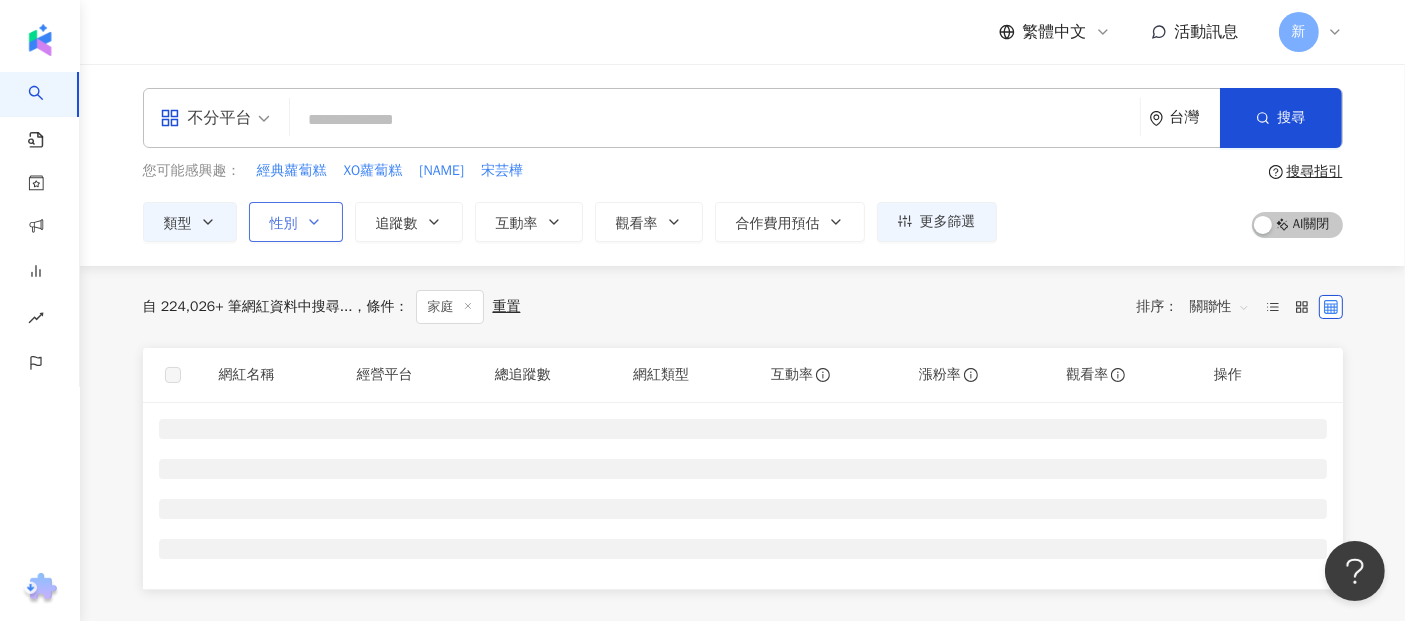 click on "性別" at bounding box center [296, 222] 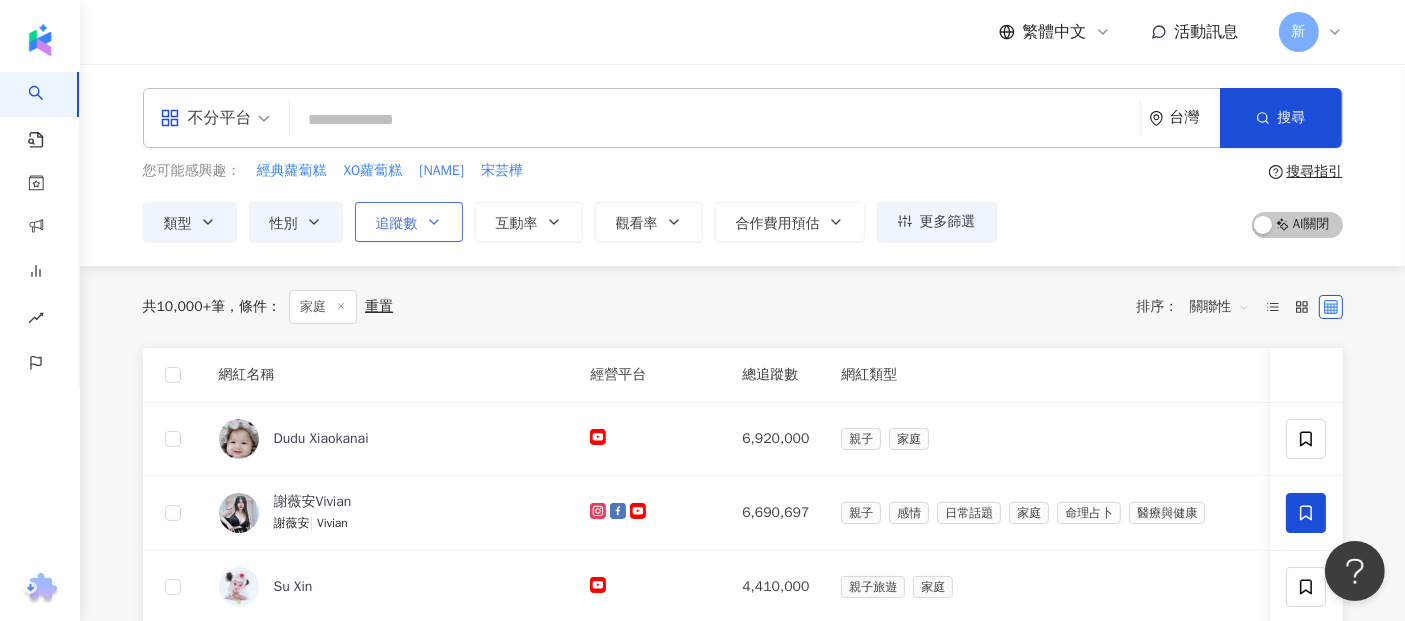 click on "追蹤數" at bounding box center [397, 224] 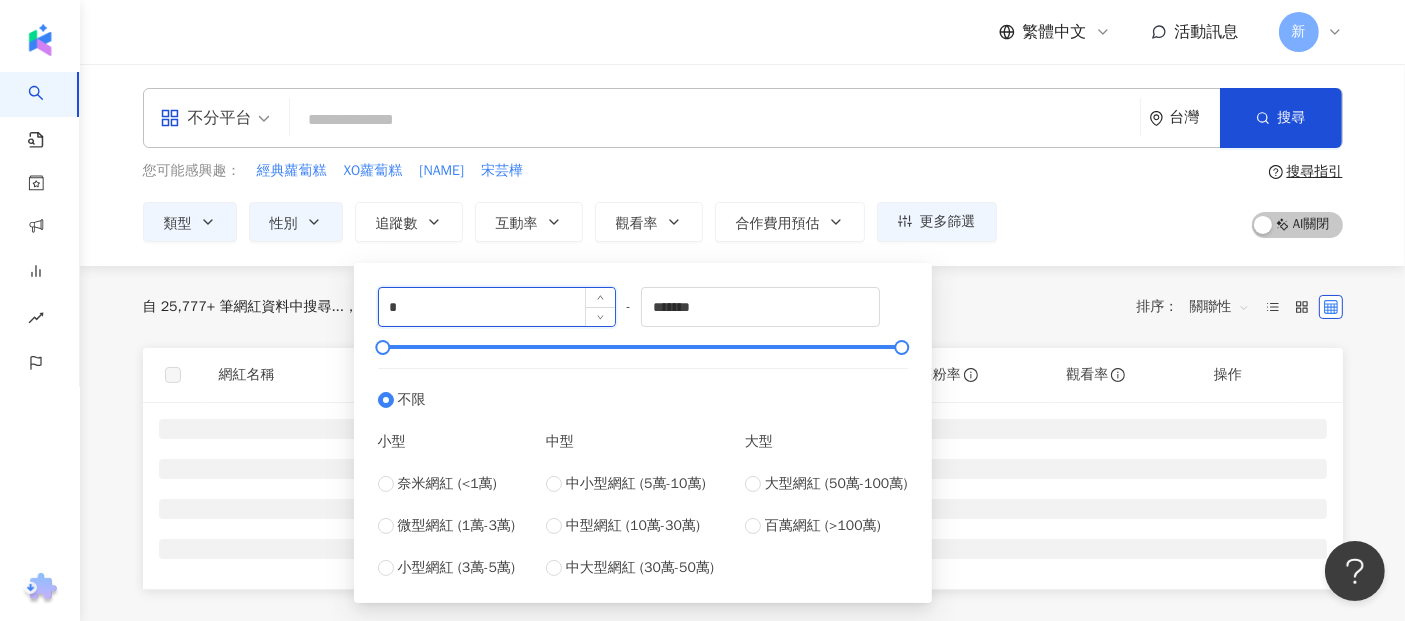 click on "*" at bounding box center (497, 307) 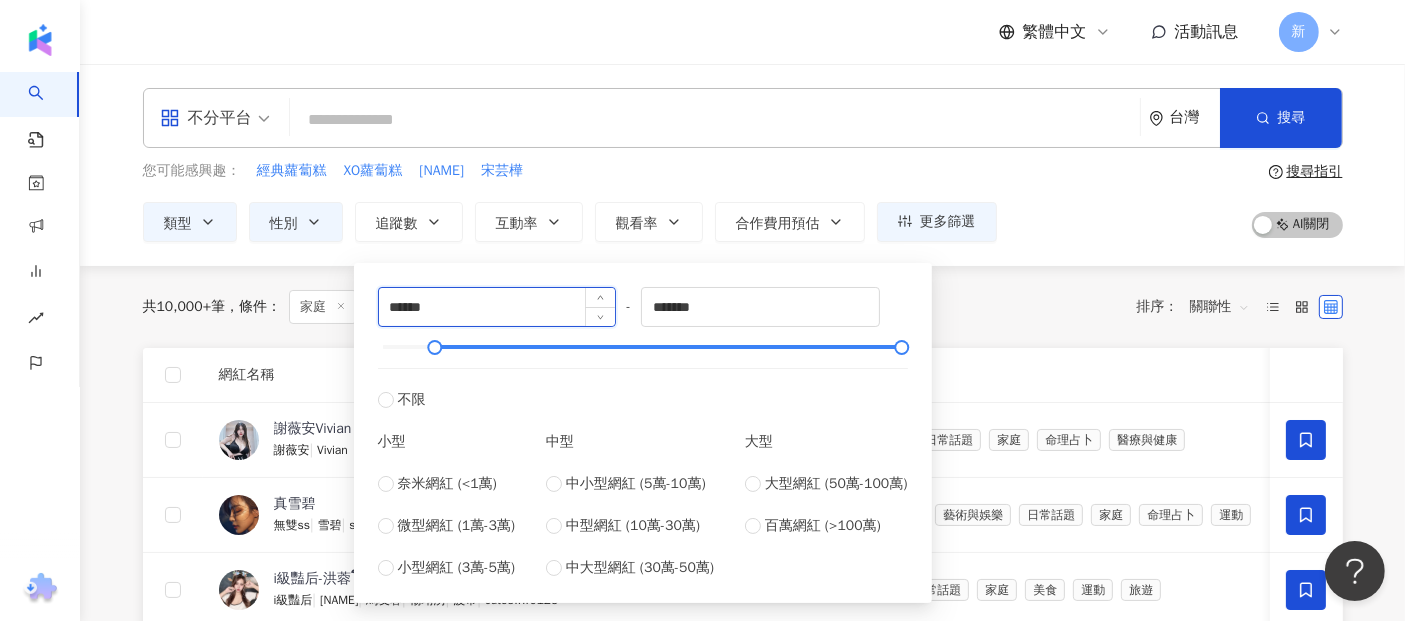 type on "******" 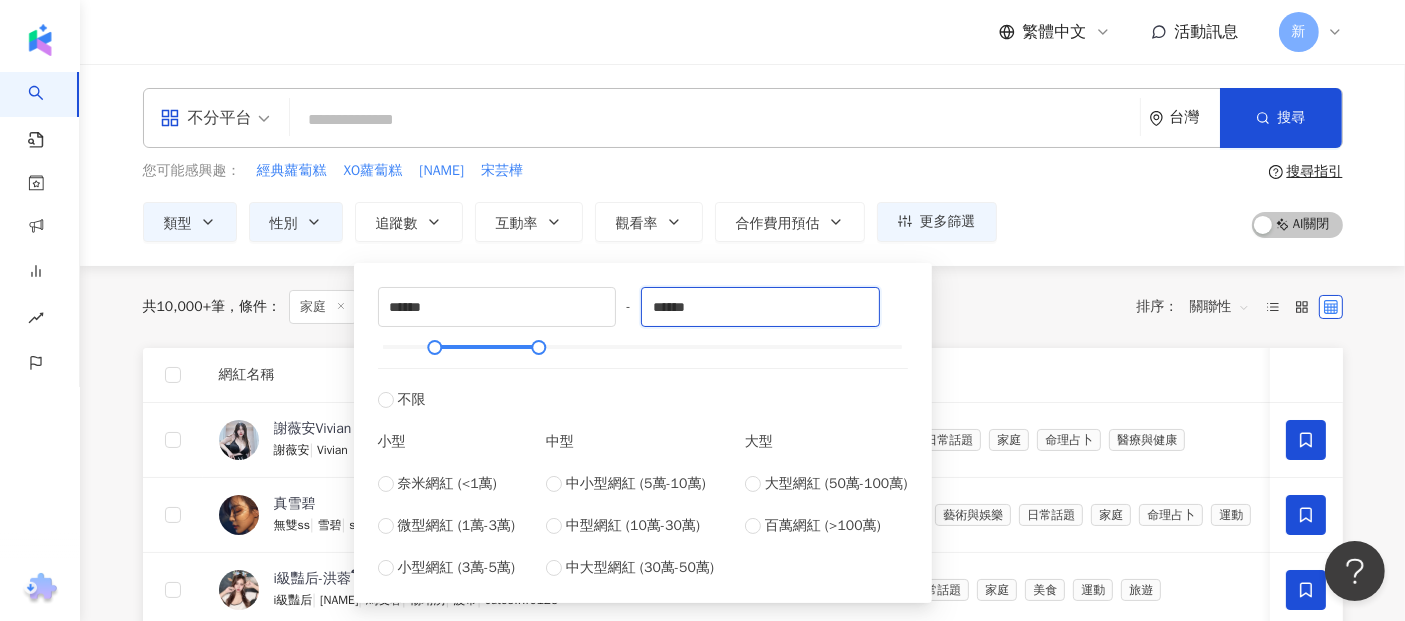type on "******" 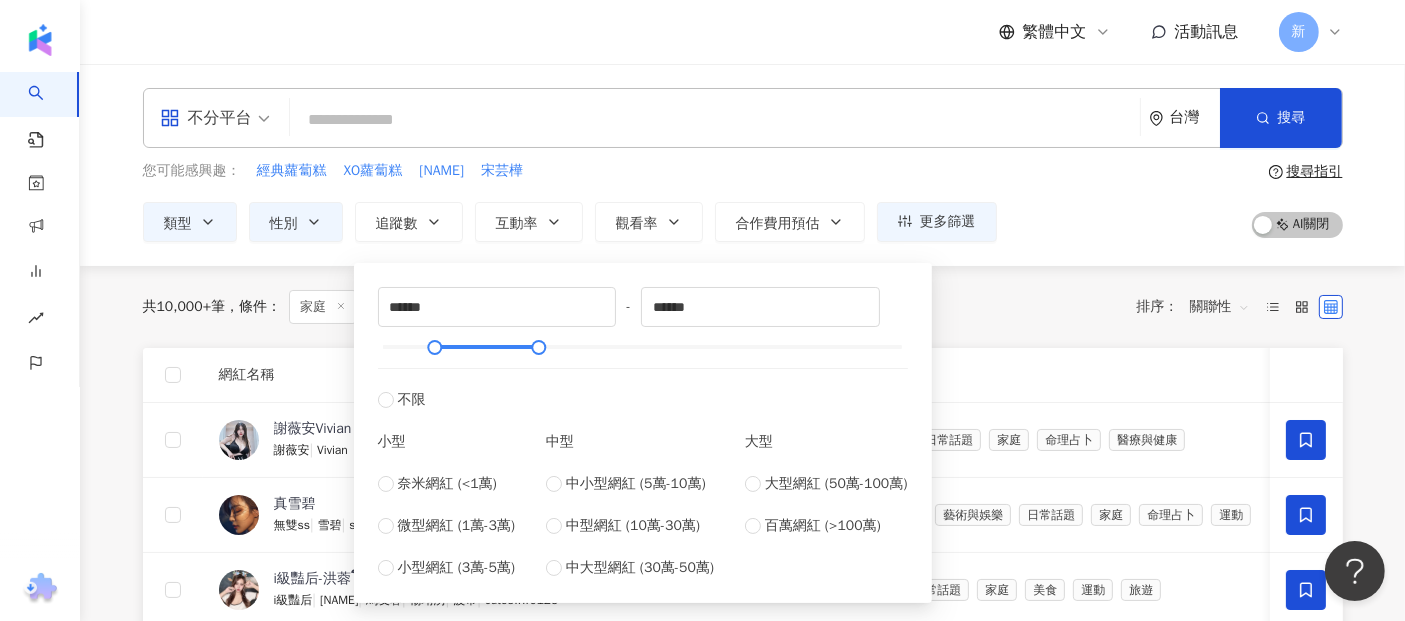 click on "您可能感興趣： 經典蘿蔔糕  XO蘿蔔糕  [NAME]  [NAME]" at bounding box center [570, 171] 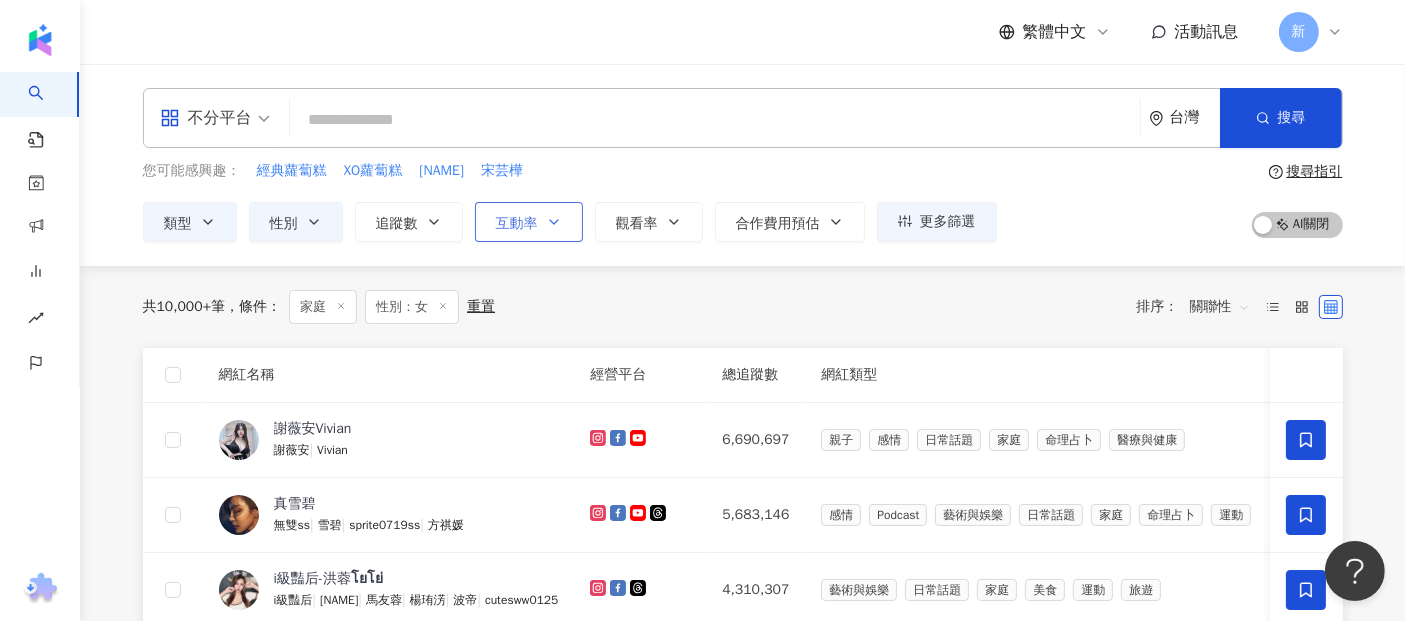 click on "互動率" at bounding box center (517, 224) 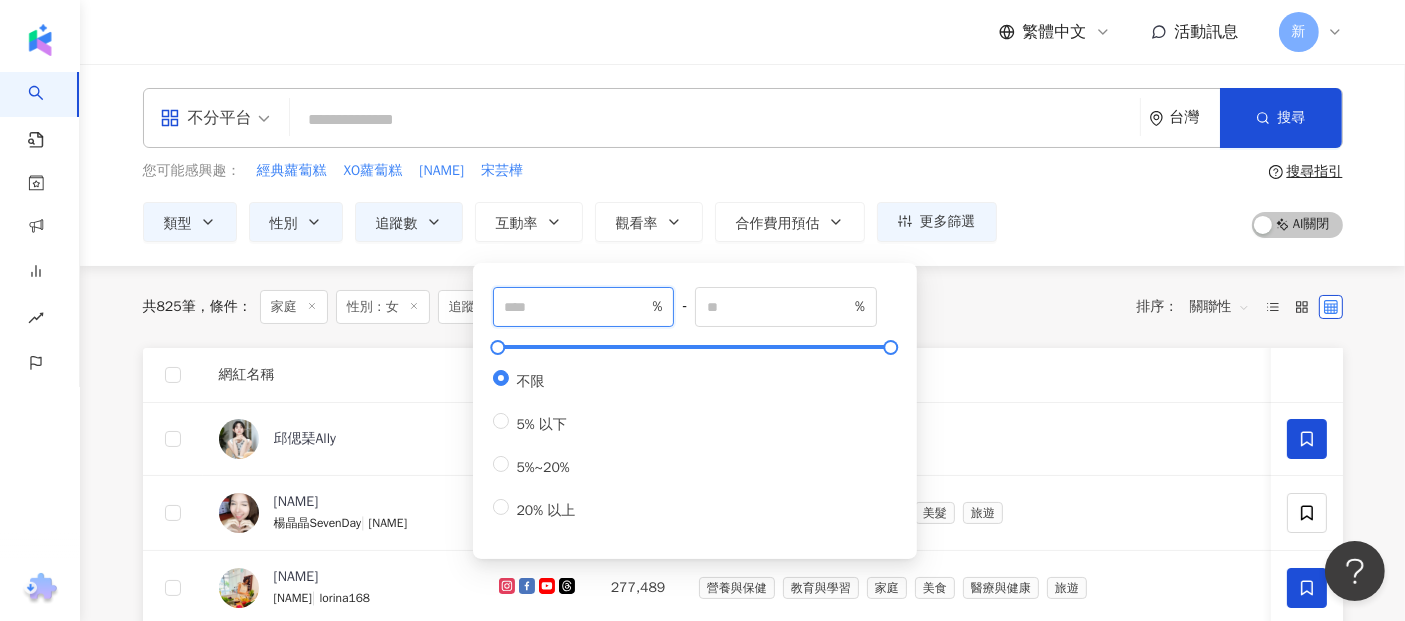 click at bounding box center (577, 307) 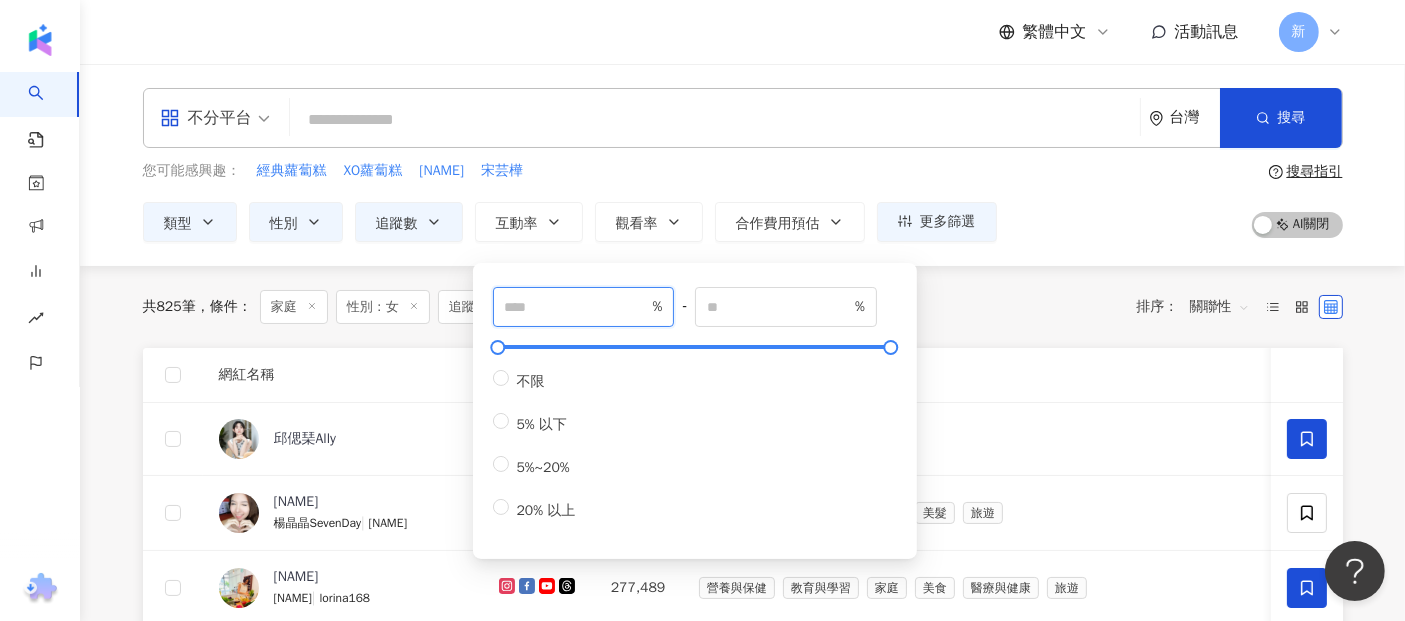 type on "*" 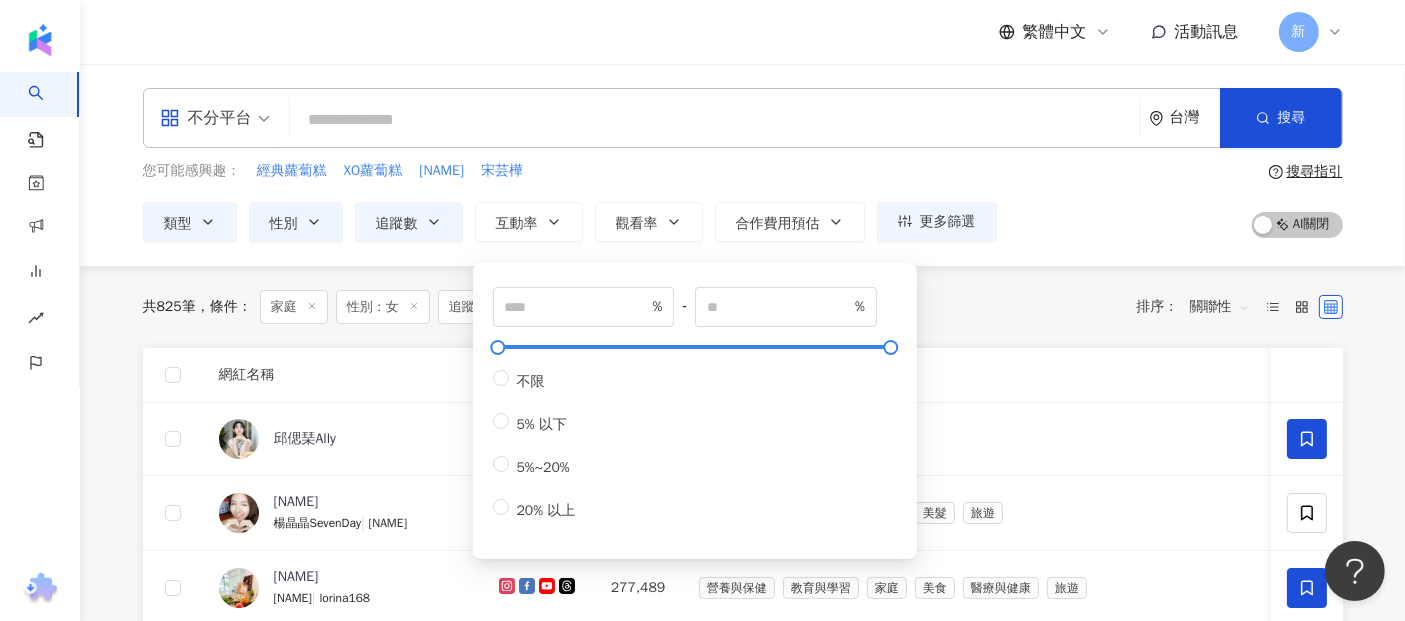 click on "共  [NUMBER]  筆 條件 ： 家庭 性別：[GENDER] 追蹤數：[NUMBER]-[NUMBER] 重置 排序： 關聯性" at bounding box center [743, 307] 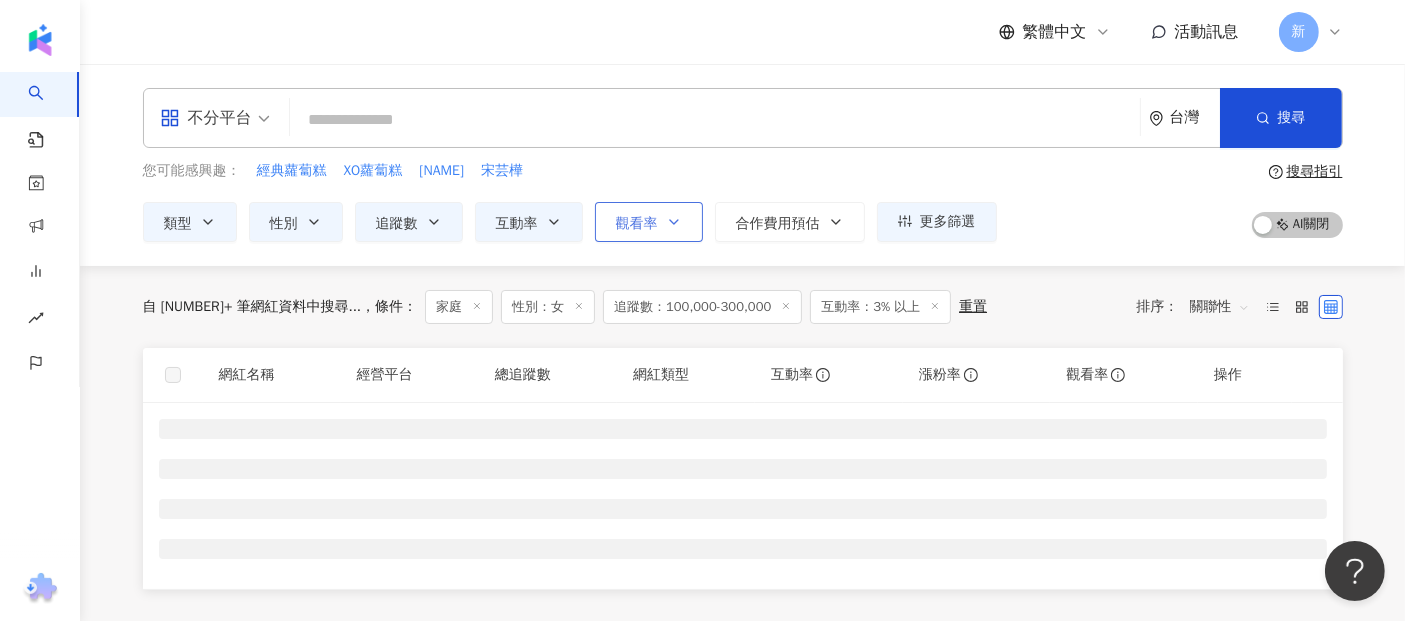 click 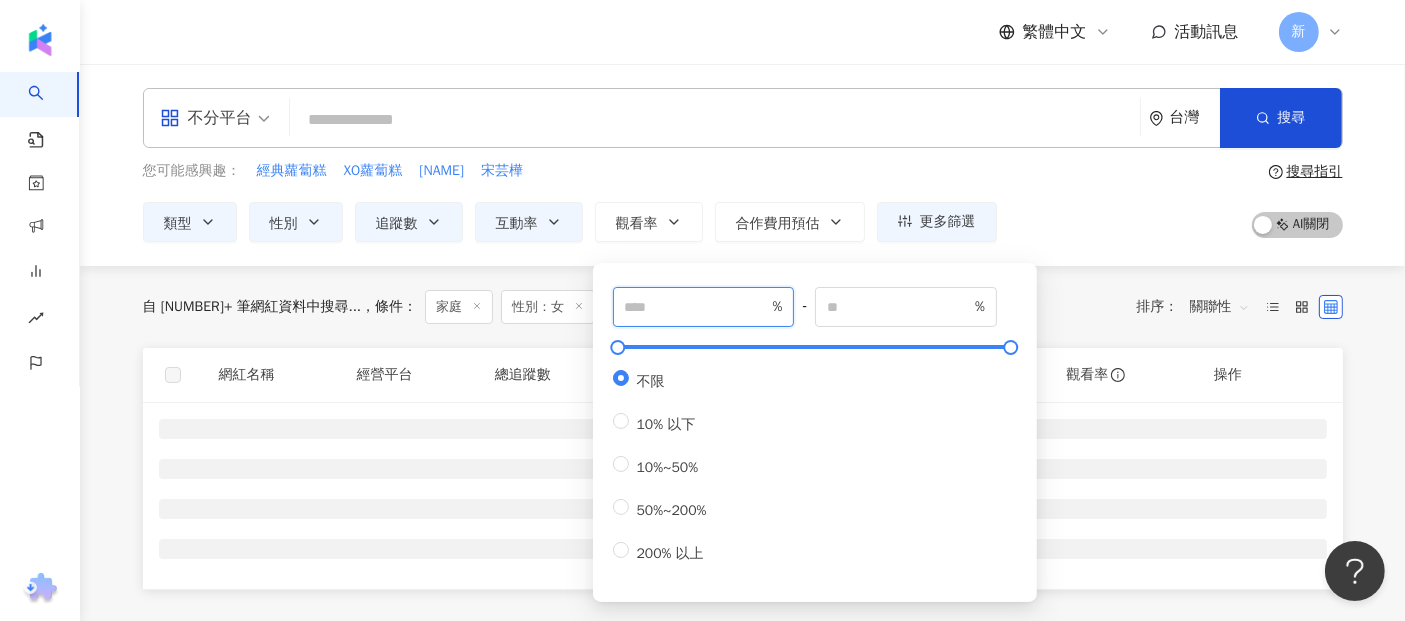 click at bounding box center (697, 307) 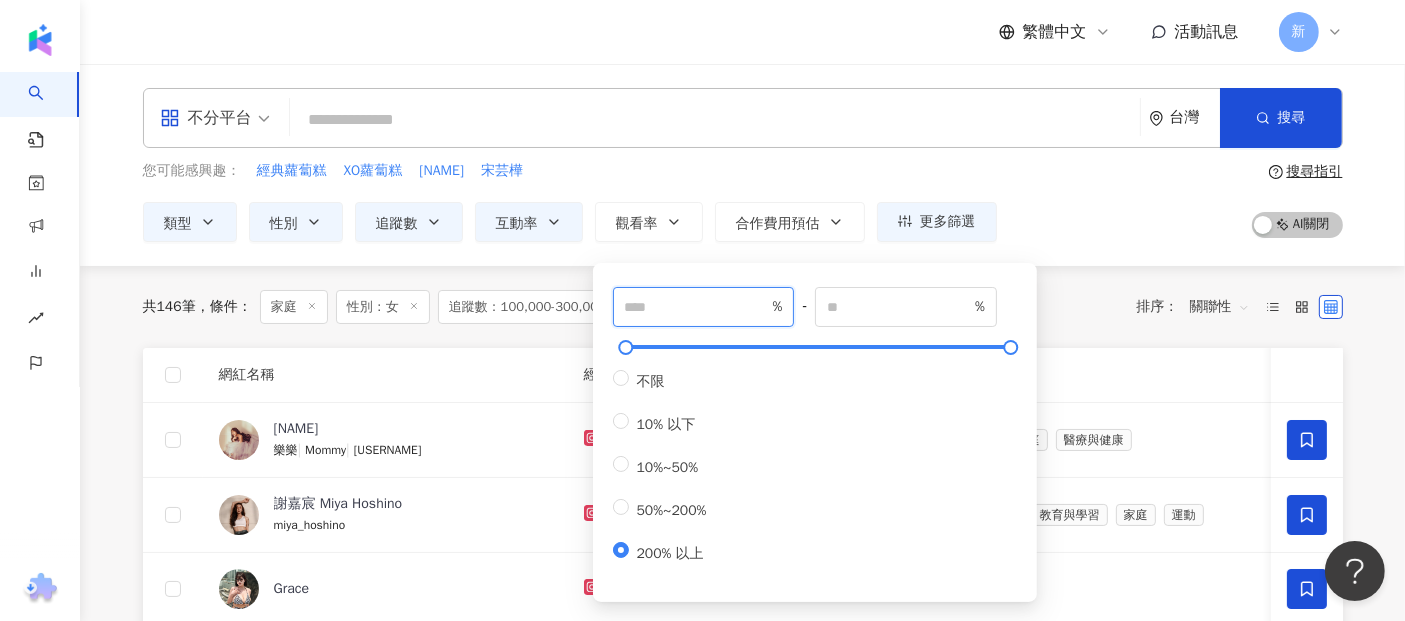 type on "***" 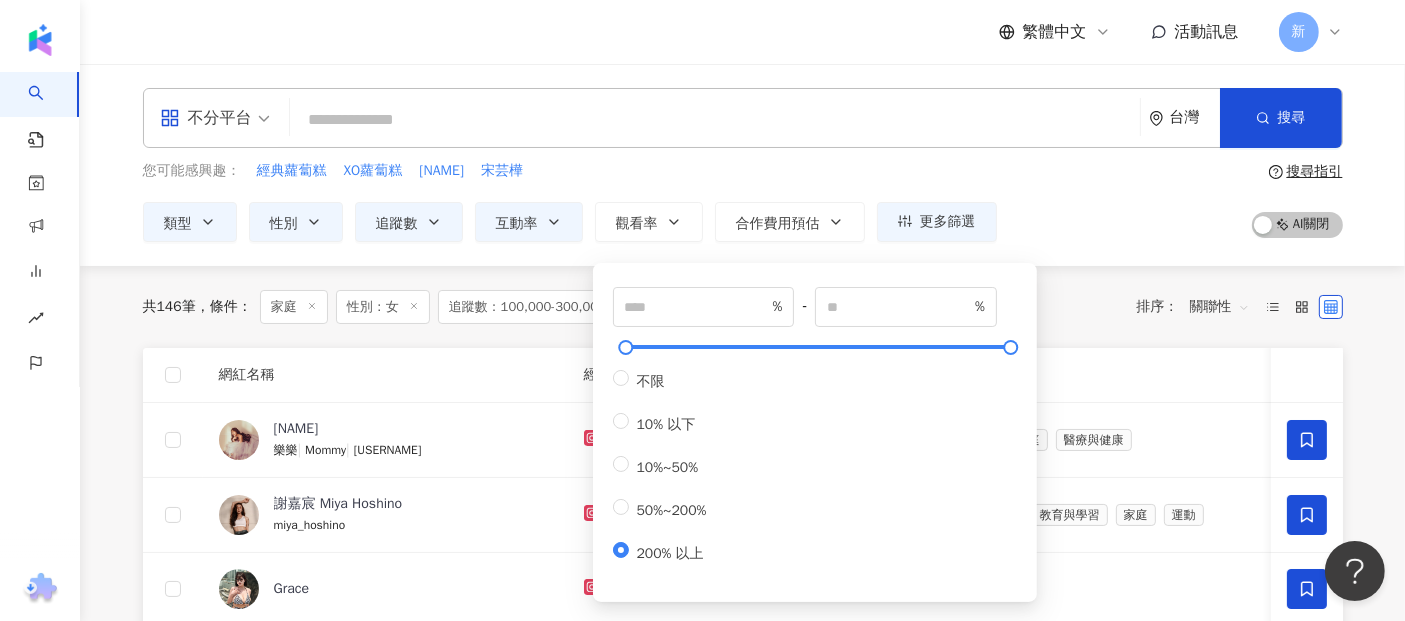 click on "共  [NUMBER]  筆 條件 ： 家庭 性別：[GENDER] 追蹤數：[NUMBER]-[NUMBER] 互動率：[NUMBER]% 以上 重置 排序： 關聯性" at bounding box center [743, 307] 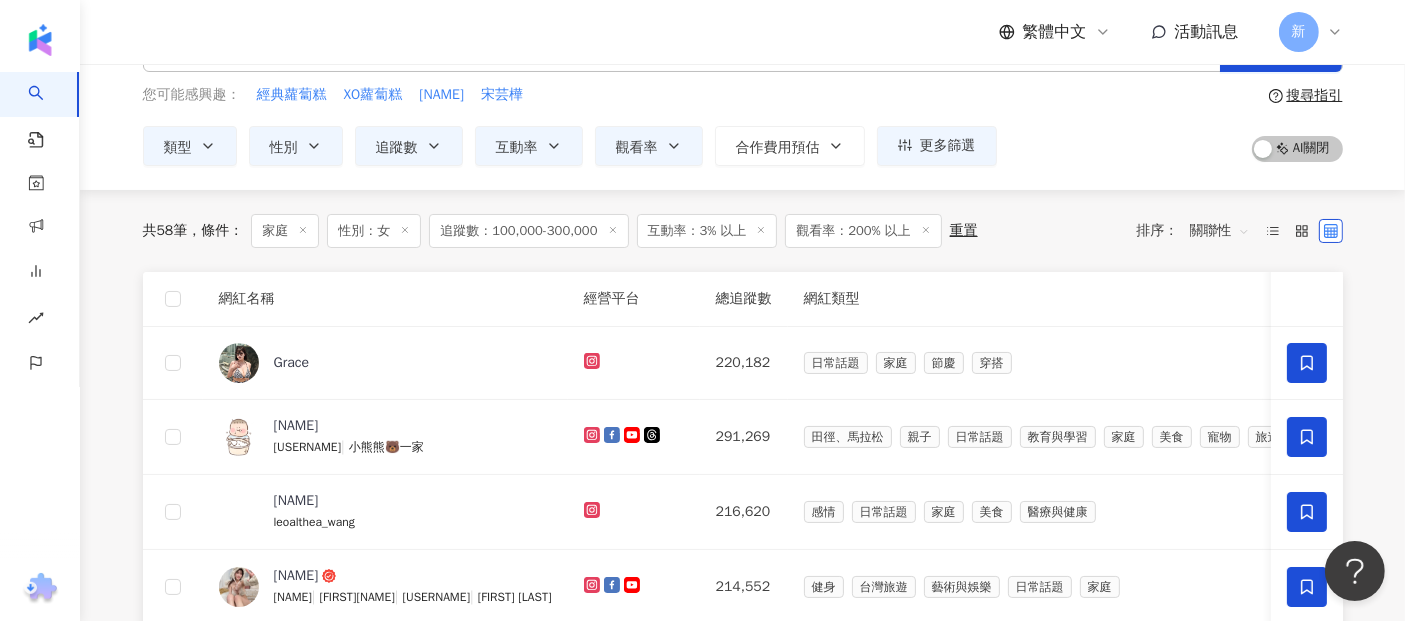 scroll, scrollTop: 111, scrollLeft: 0, axis: vertical 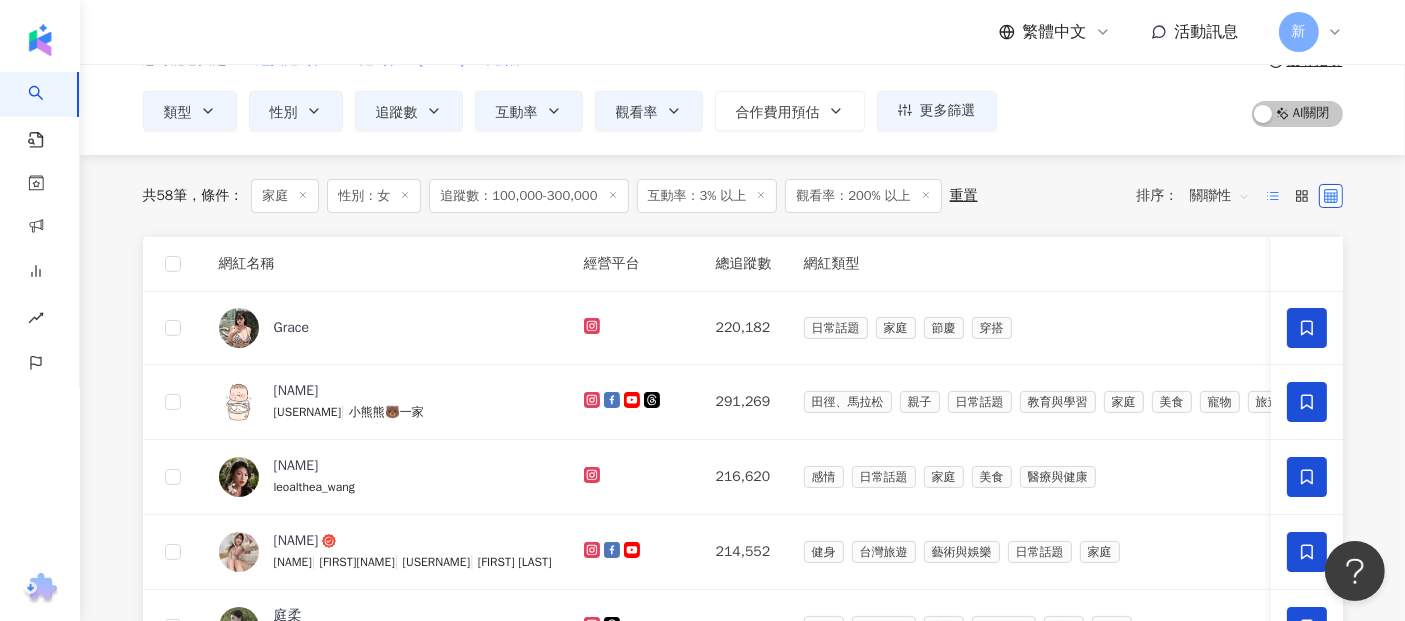 click 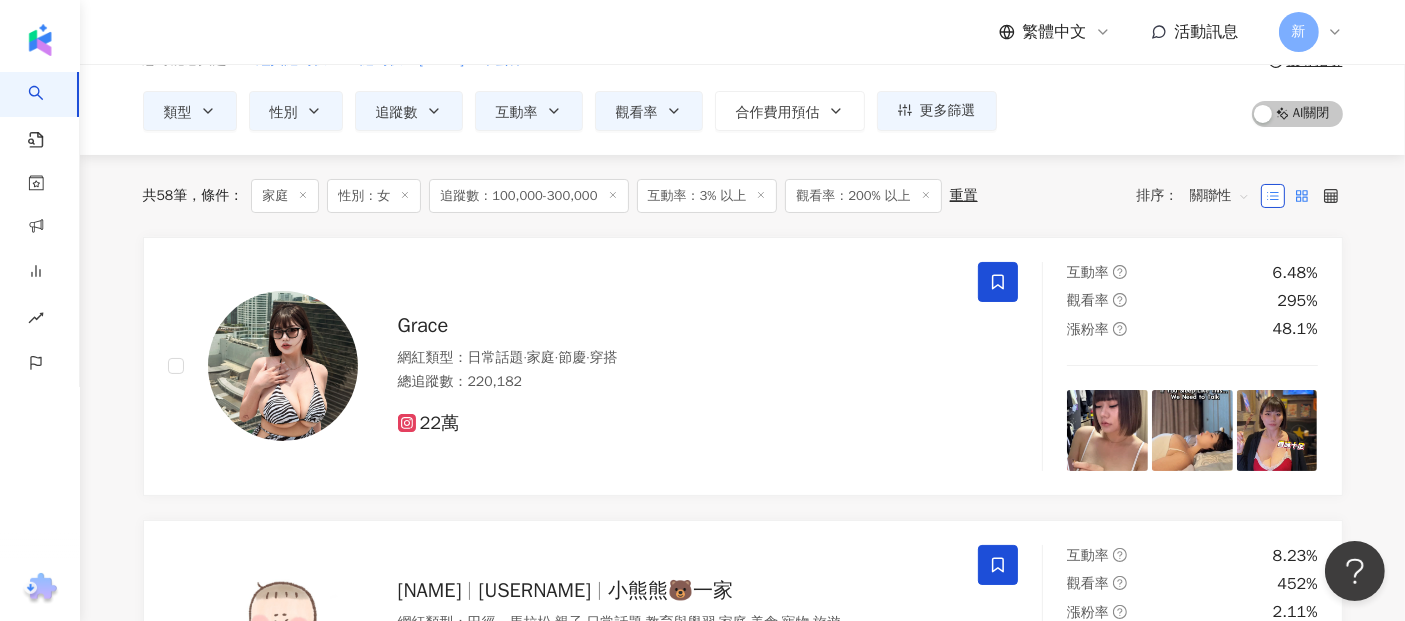 click at bounding box center [1302, 196] 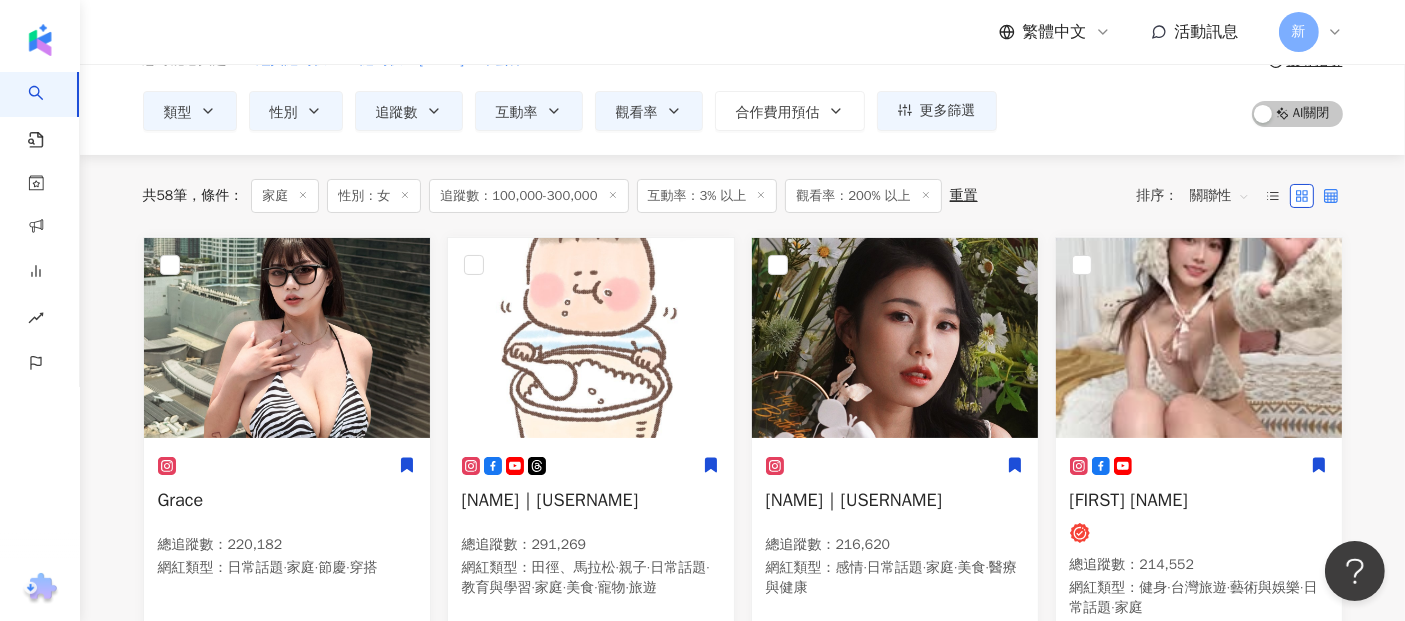 click 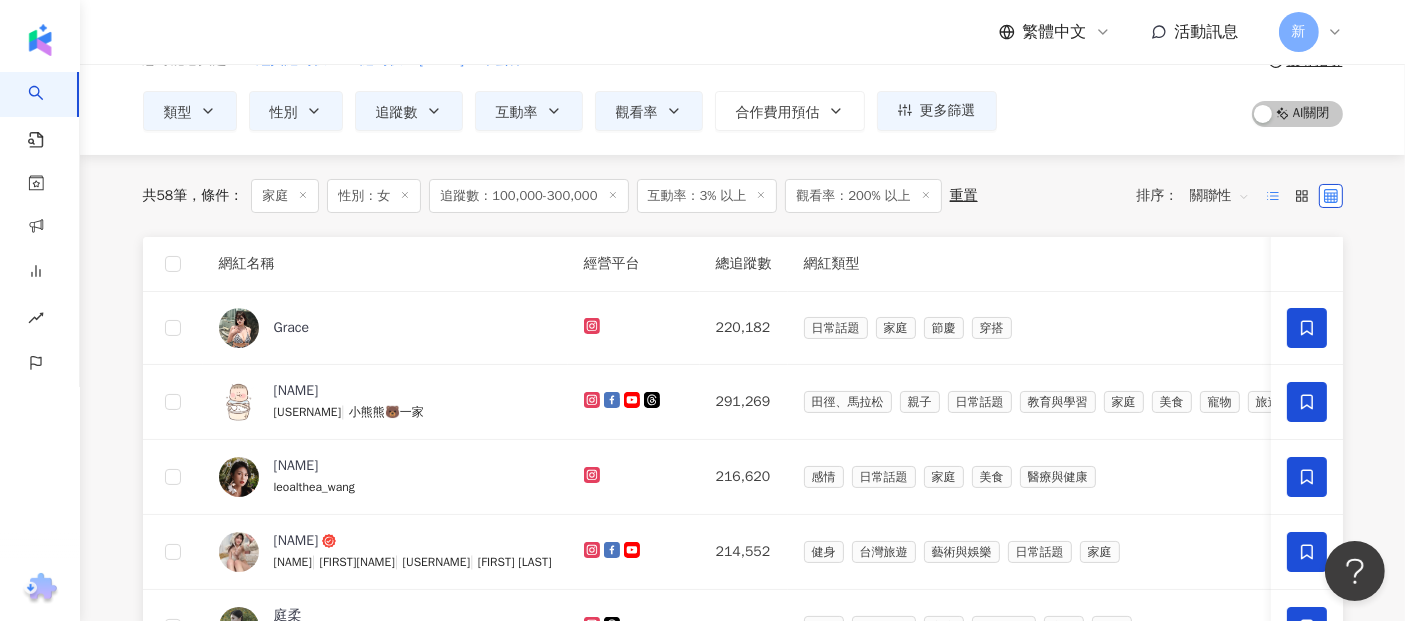 click 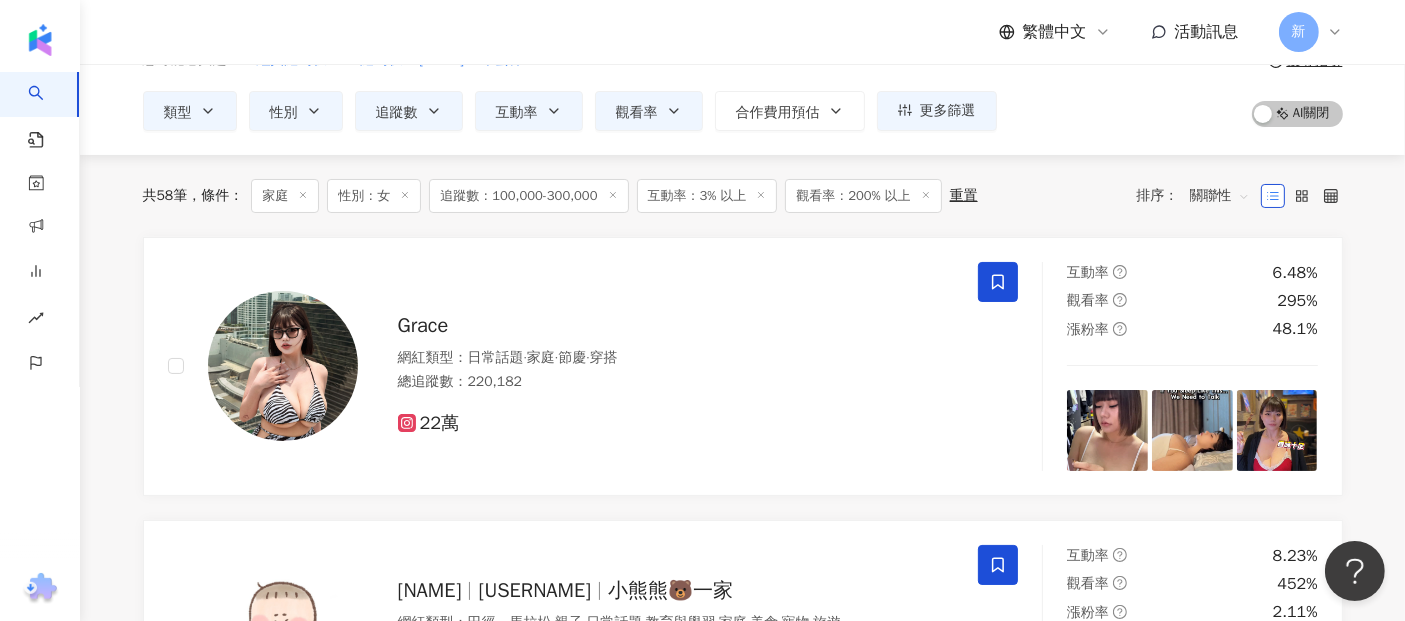 click on "關聯性" at bounding box center [1220, 196] 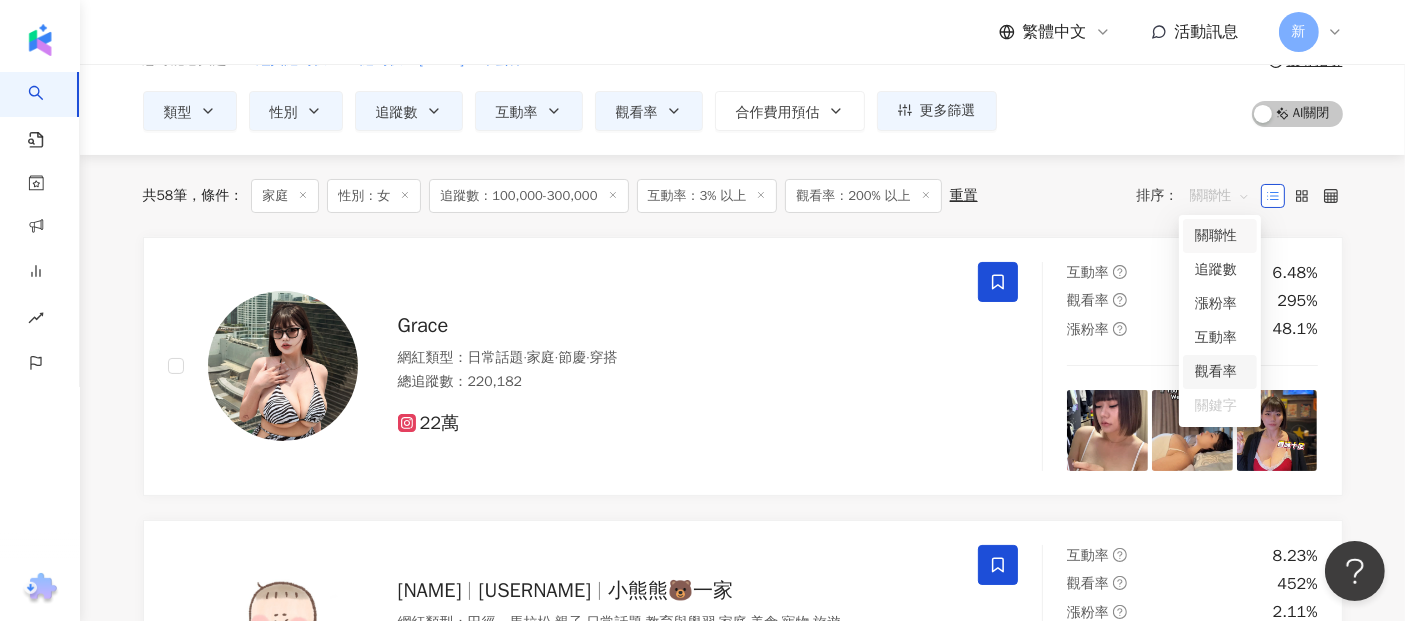click on "觀看率" at bounding box center (1220, 372) 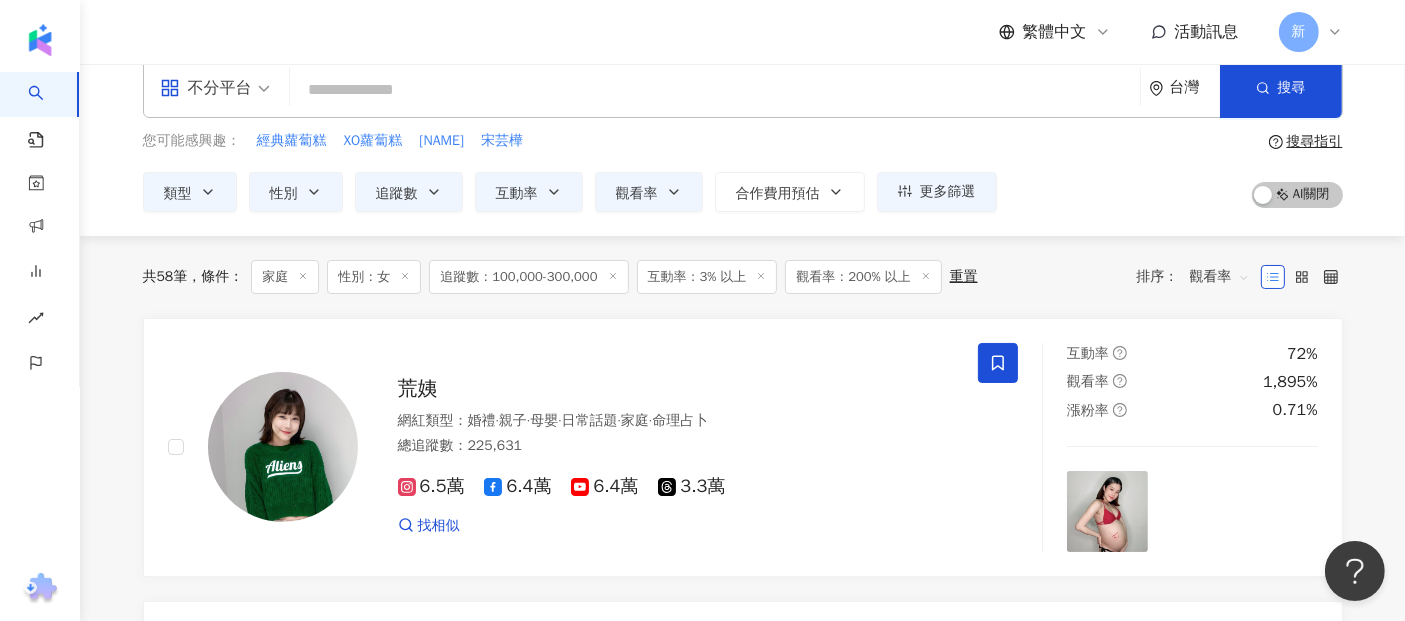 scroll, scrollTop: 0, scrollLeft: 0, axis: both 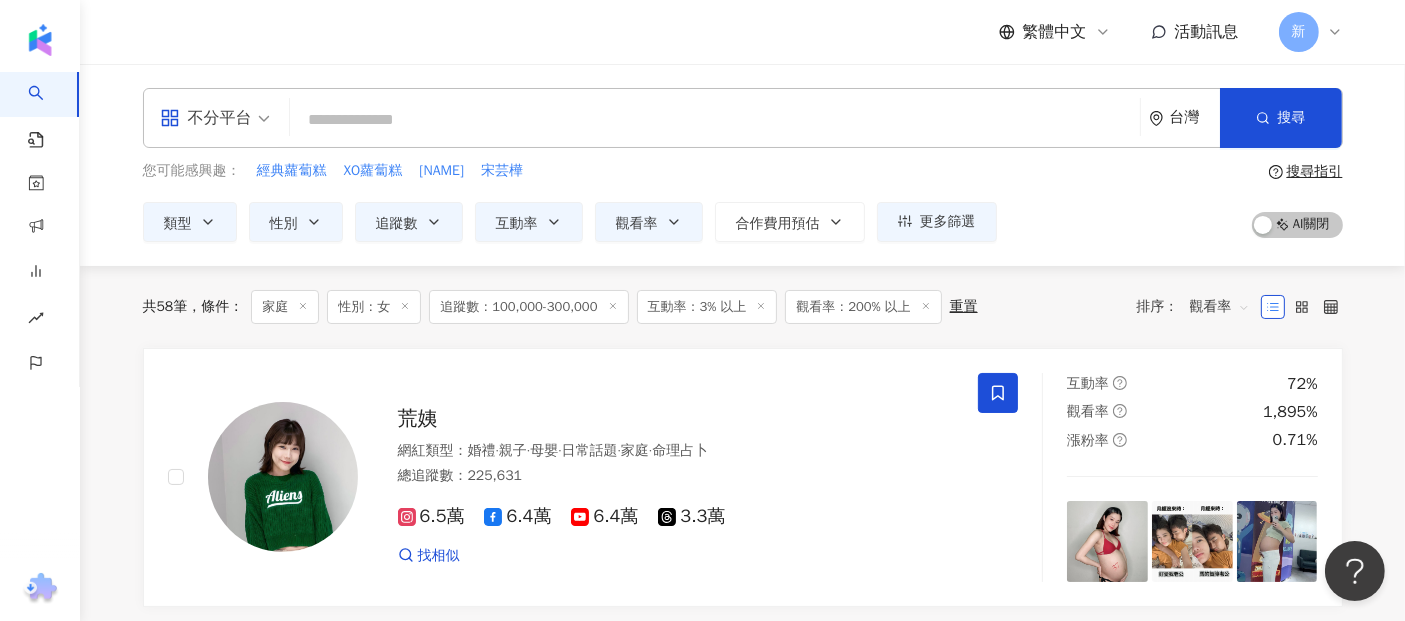 click on "不分平台" at bounding box center [215, 118] 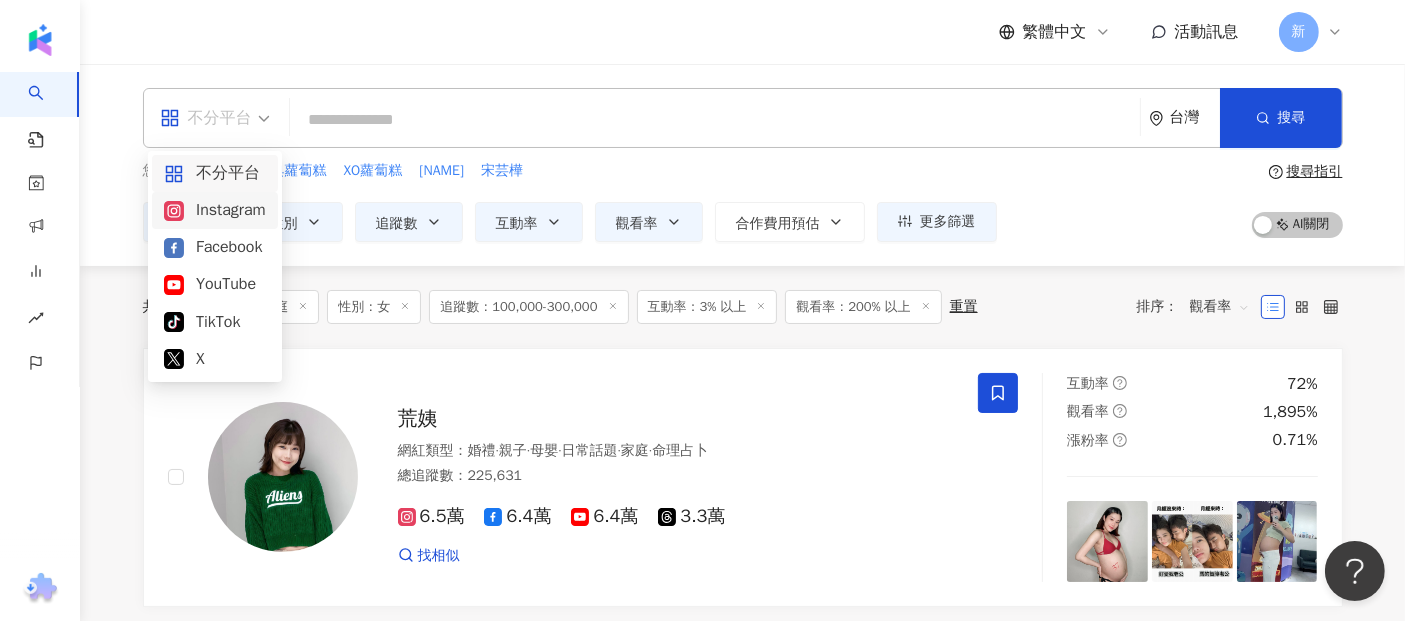 click on "Instagram" at bounding box center (215, 210) 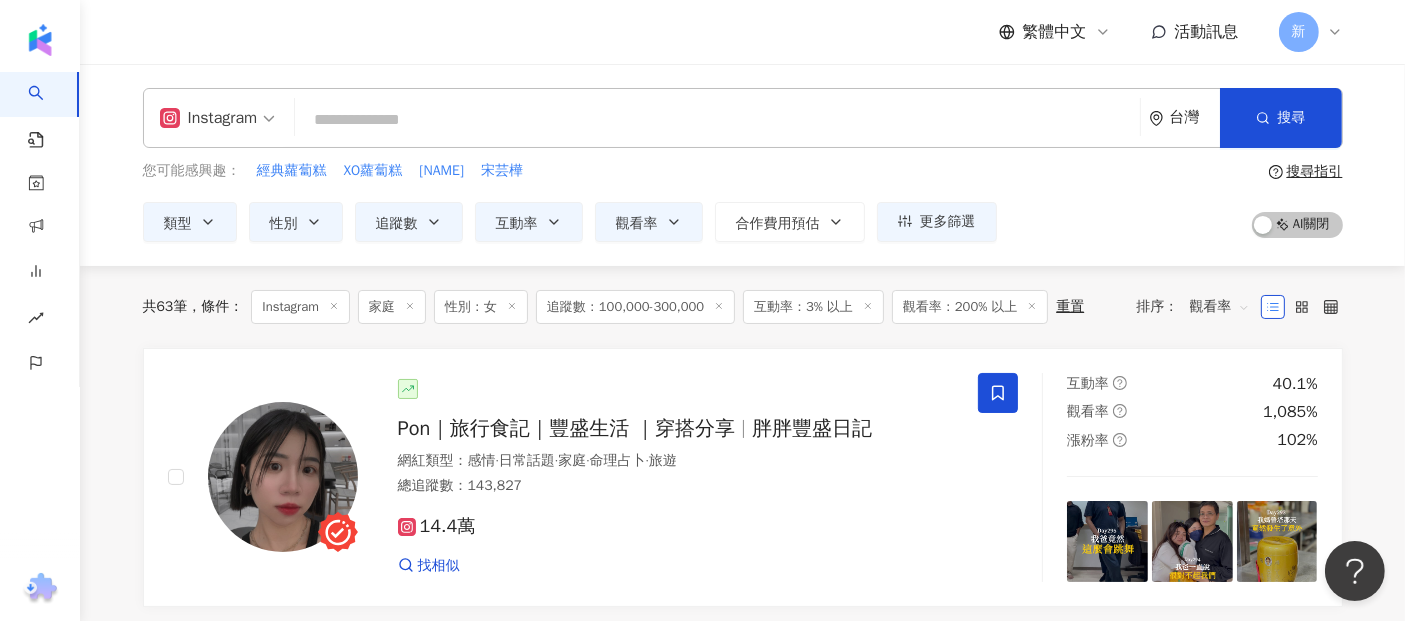 click at bounding box center (218, 118) 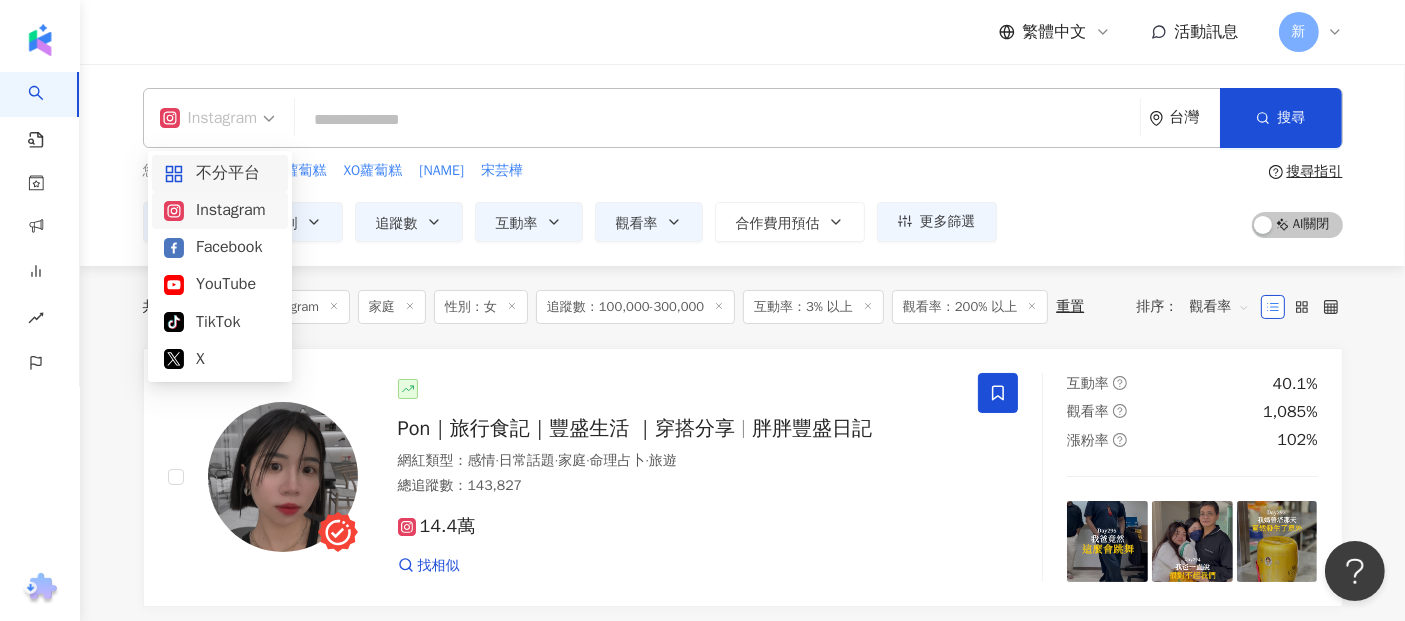 click on "不分平台" at bounding box center (220, 173) 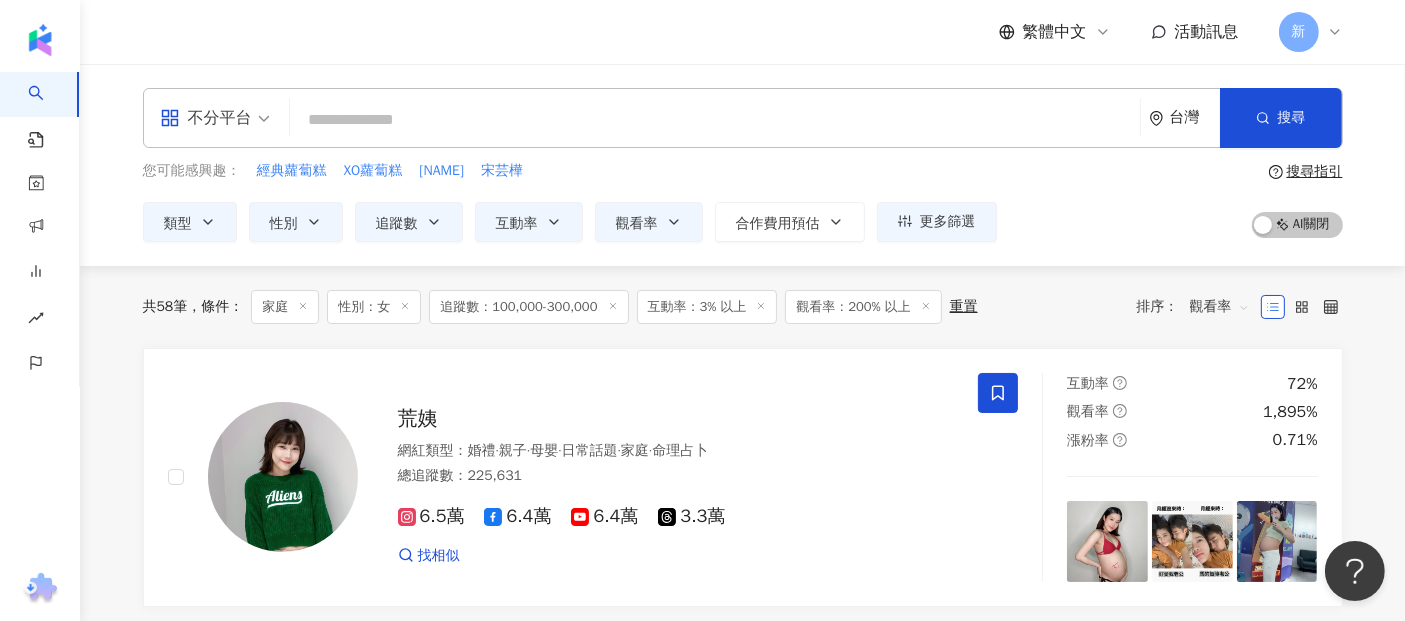 drag, startPoint x: 247, startPoint y: 123, endPoint x: 246, endPoint y: 135, distance: 12.0415945 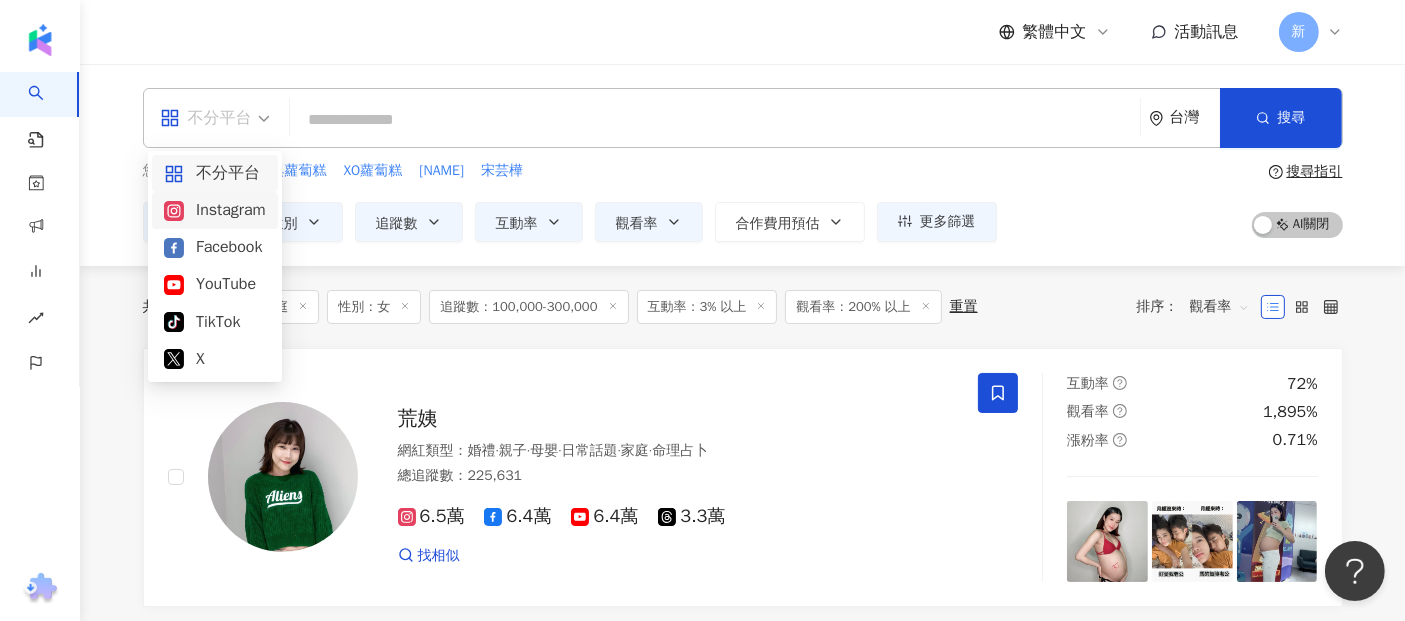 click on "Instagram" at bounding box center (215, 210) 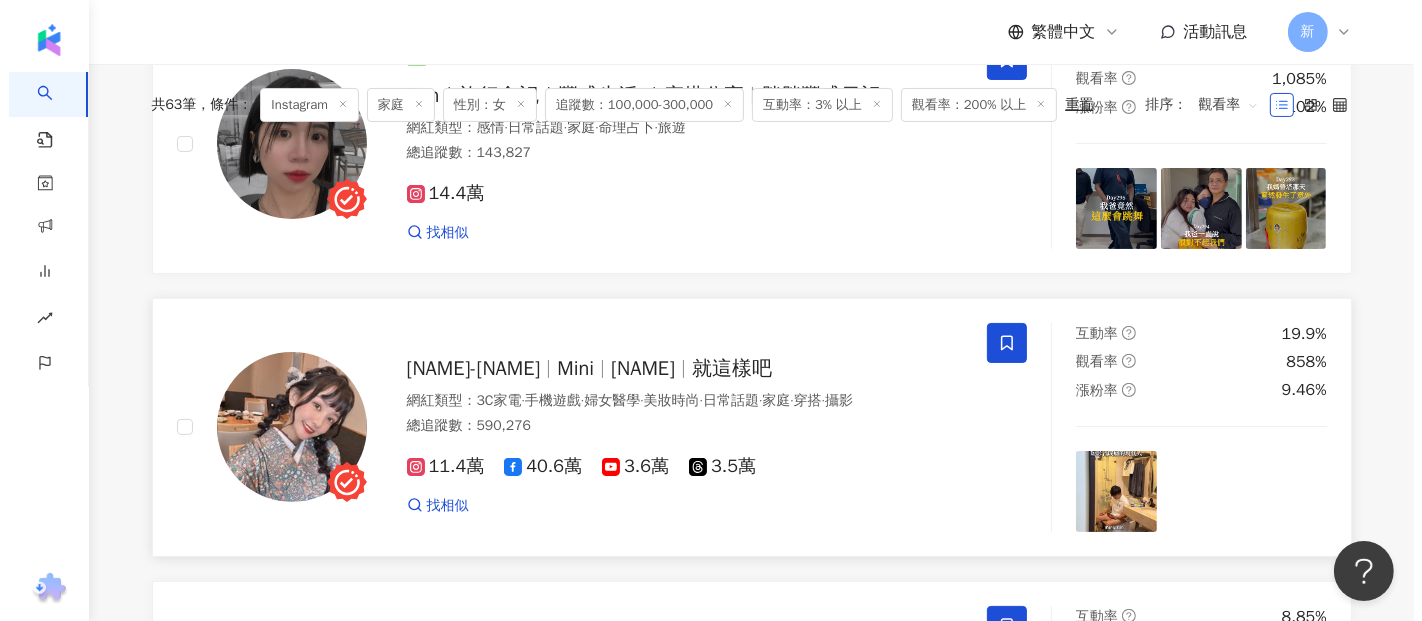 scroll, scrollTop: 0, scrollLeft: 0, axis: both 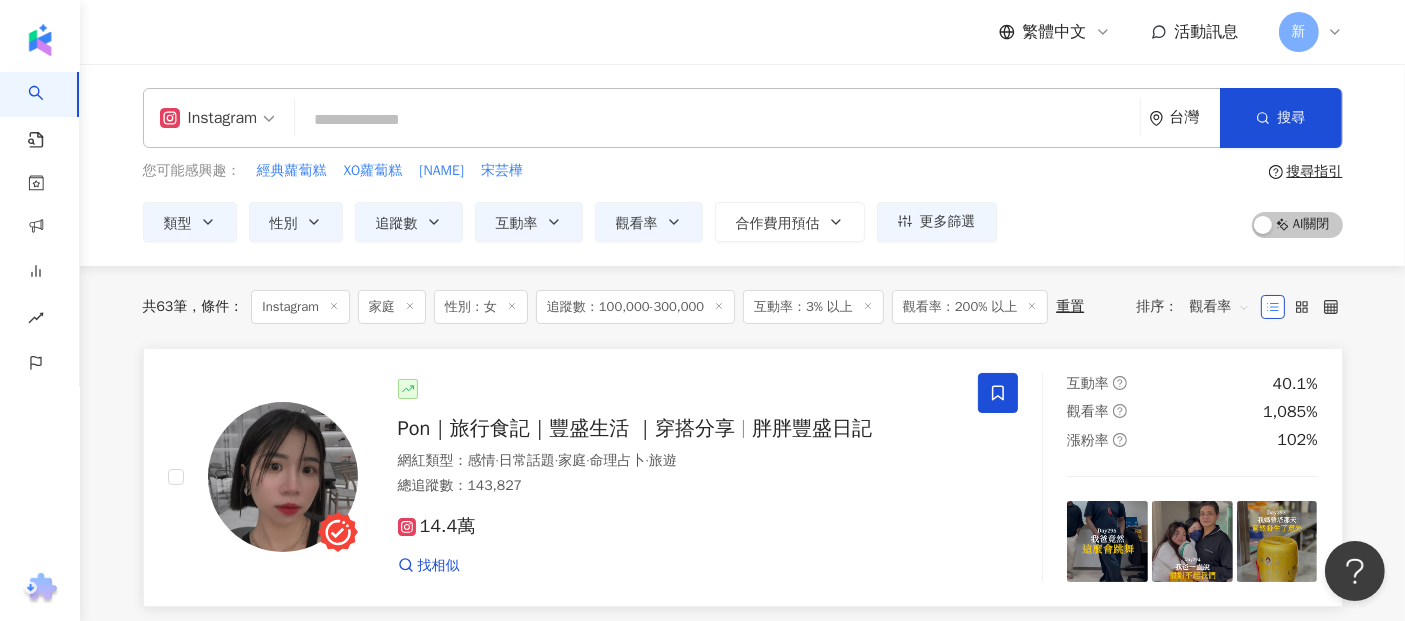 click at bounding box center [283, 477] 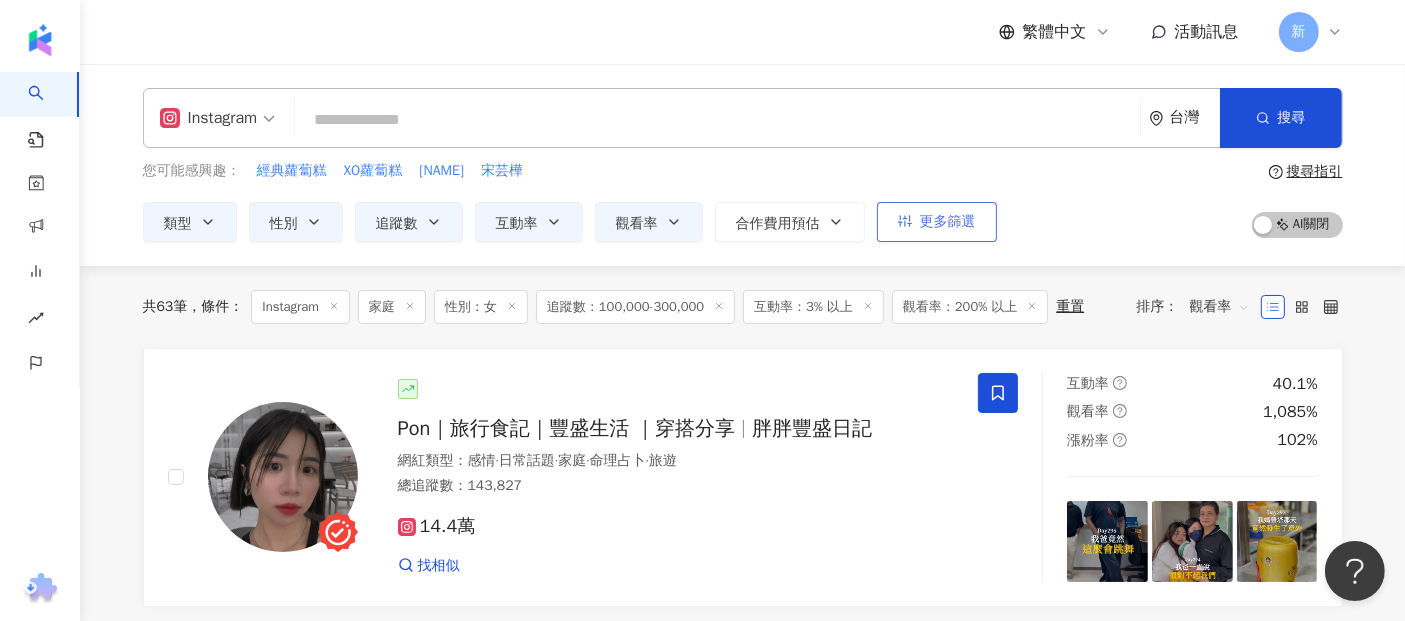 click on "更多篩選" at bounding box center [937, 222] 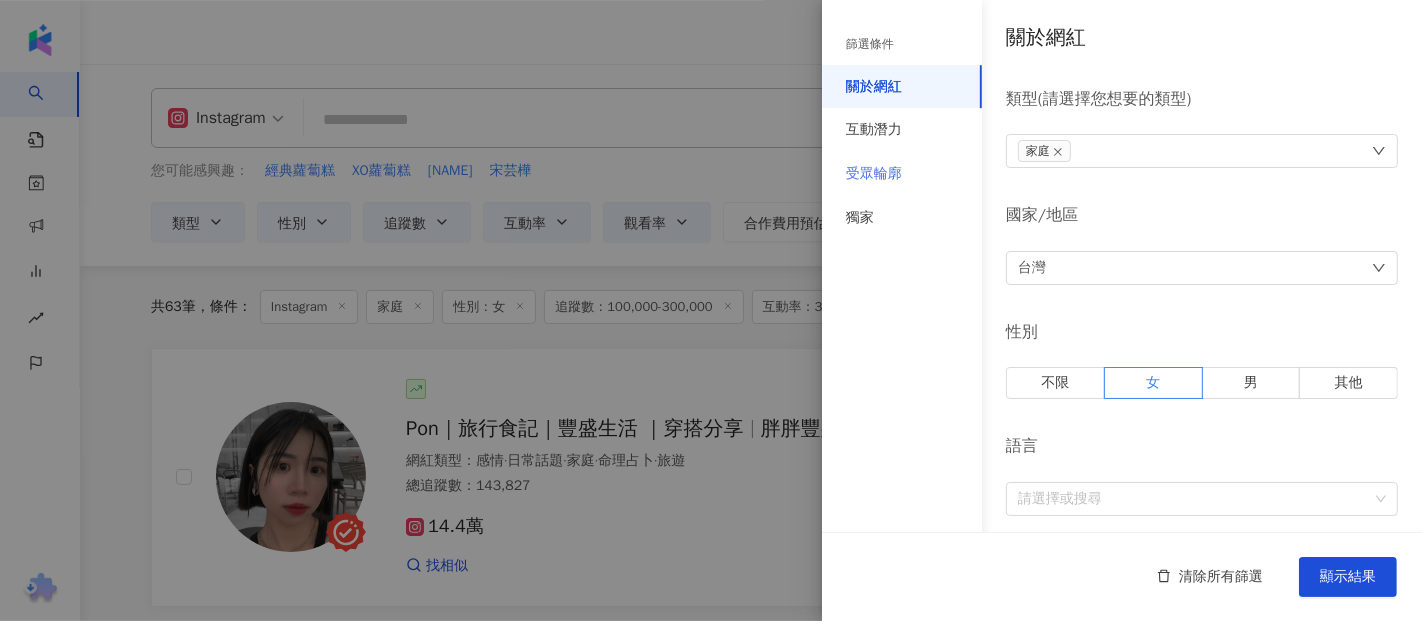 click on "受眾輪廓" at bounding box center (902, 174) 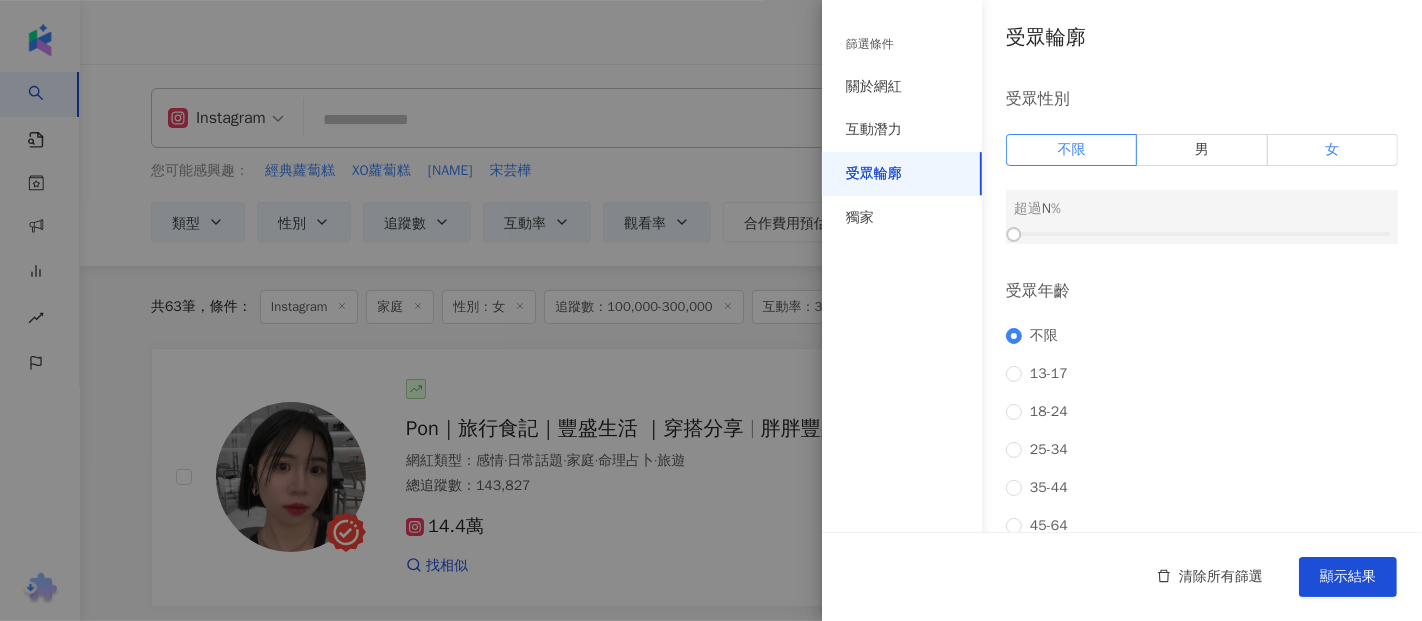 click on "女" at bounding box center [1333, 150] 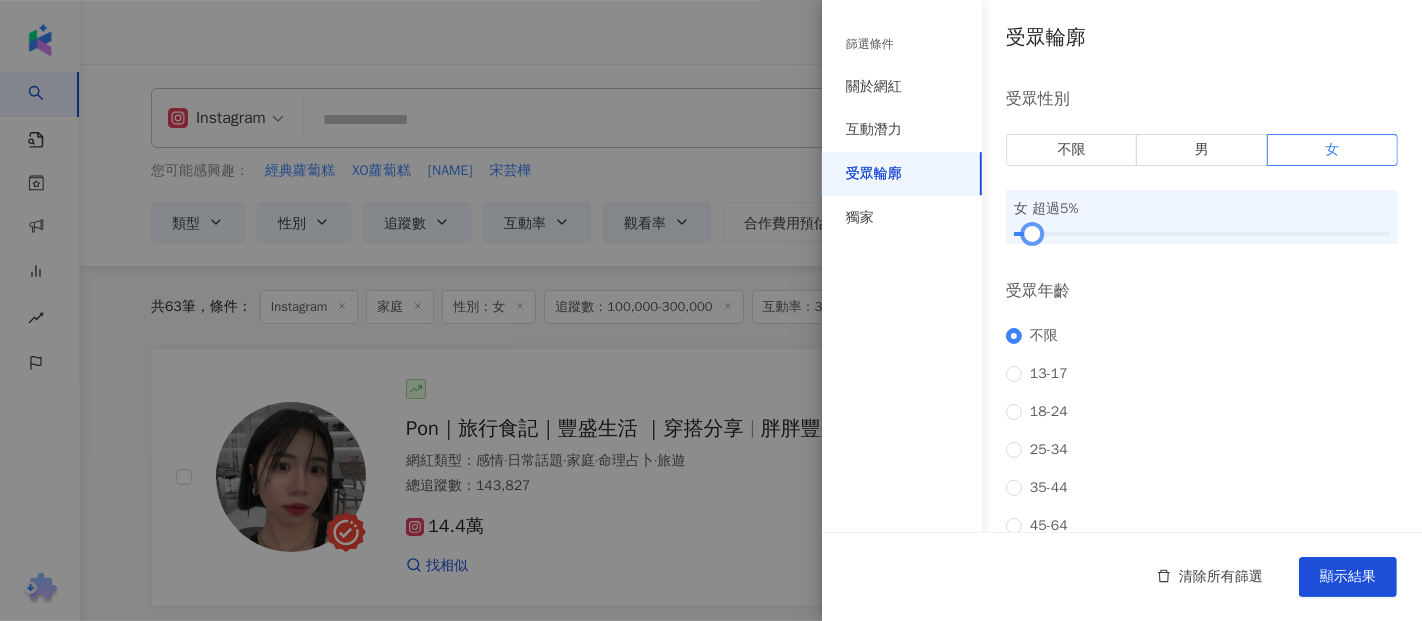 drag, startPoint x: 1014, startPoint y: 232, endPoint x: 791, endPoint y: 250, distance: 223.72528 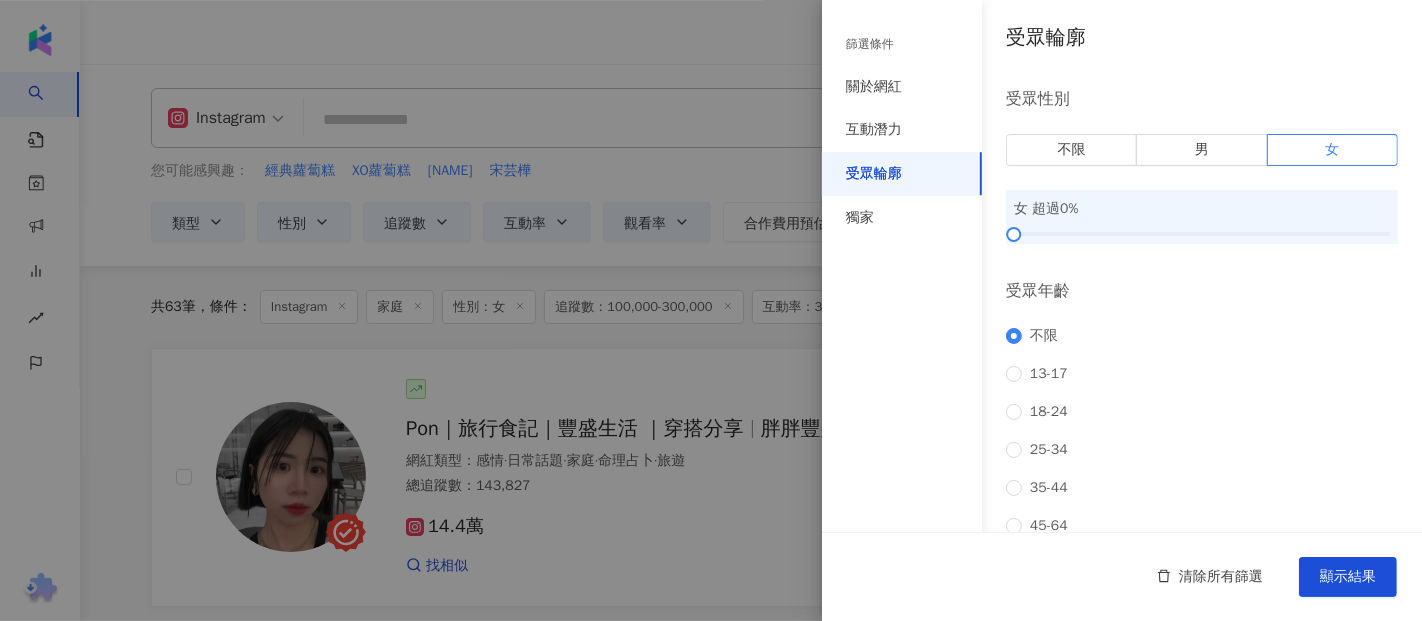 click at bounding box center (711, 310) 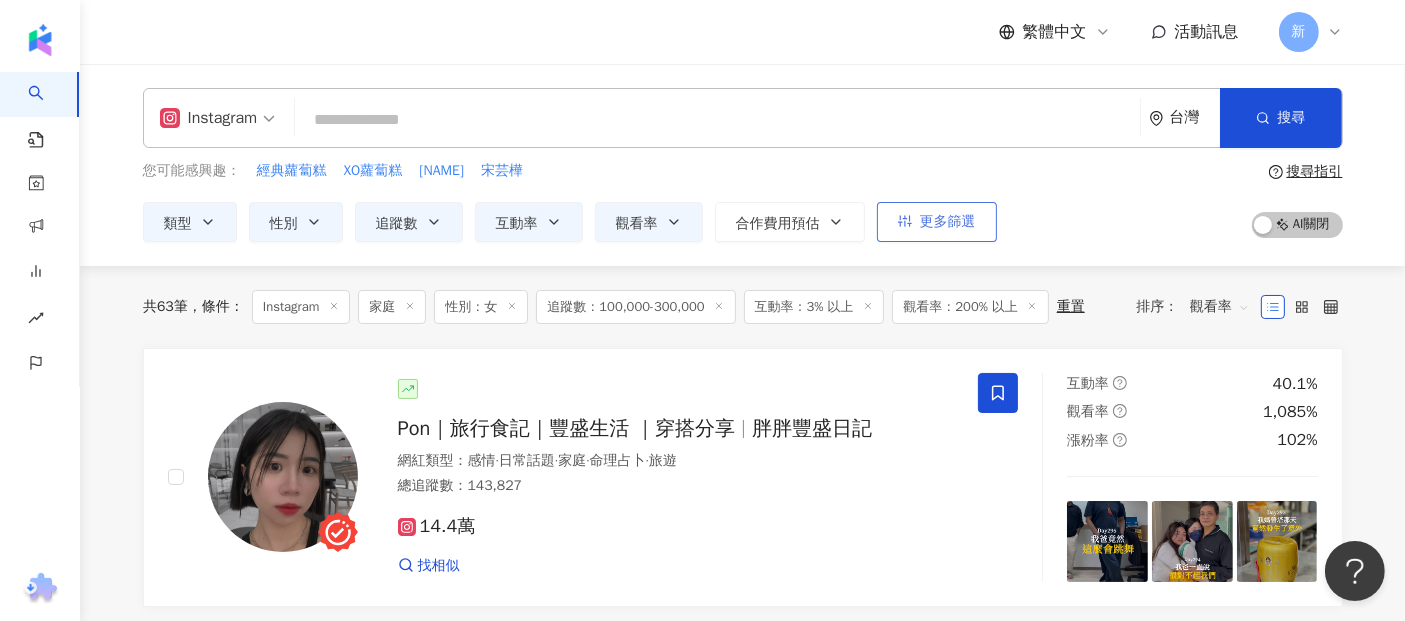 click on "更多篩選" at bounding box center [948, 222] 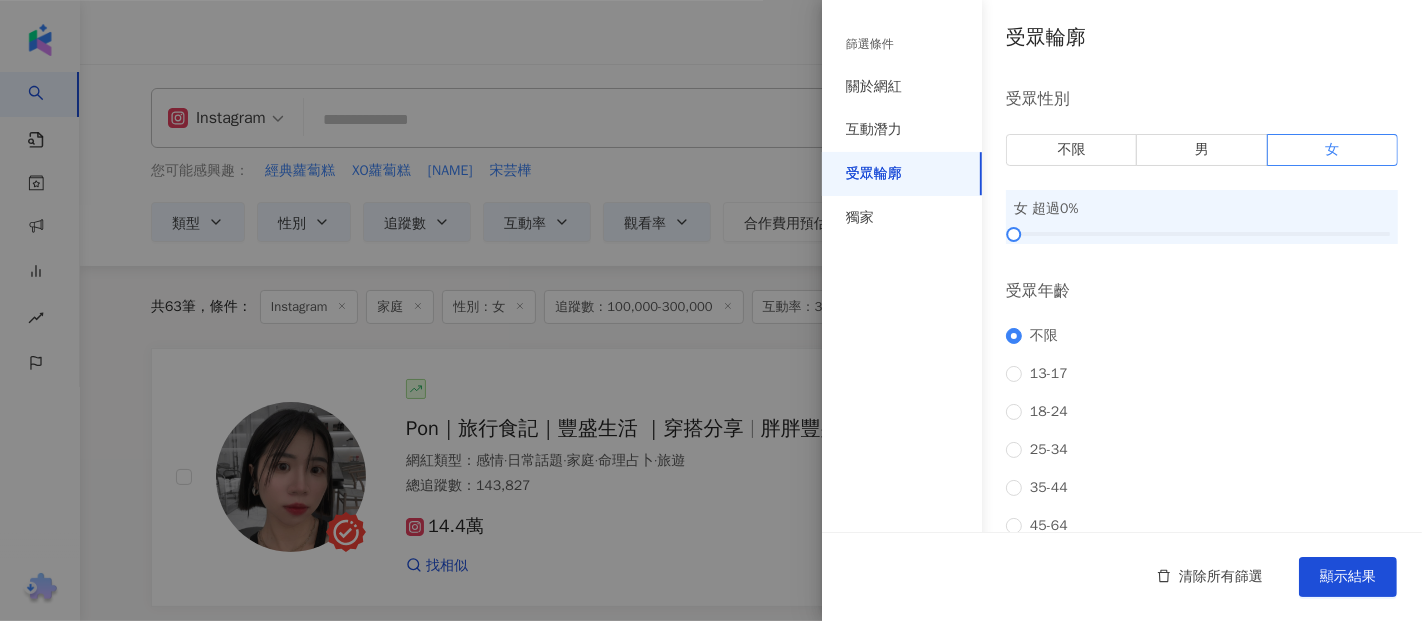 click at bounding box center [711, 310] 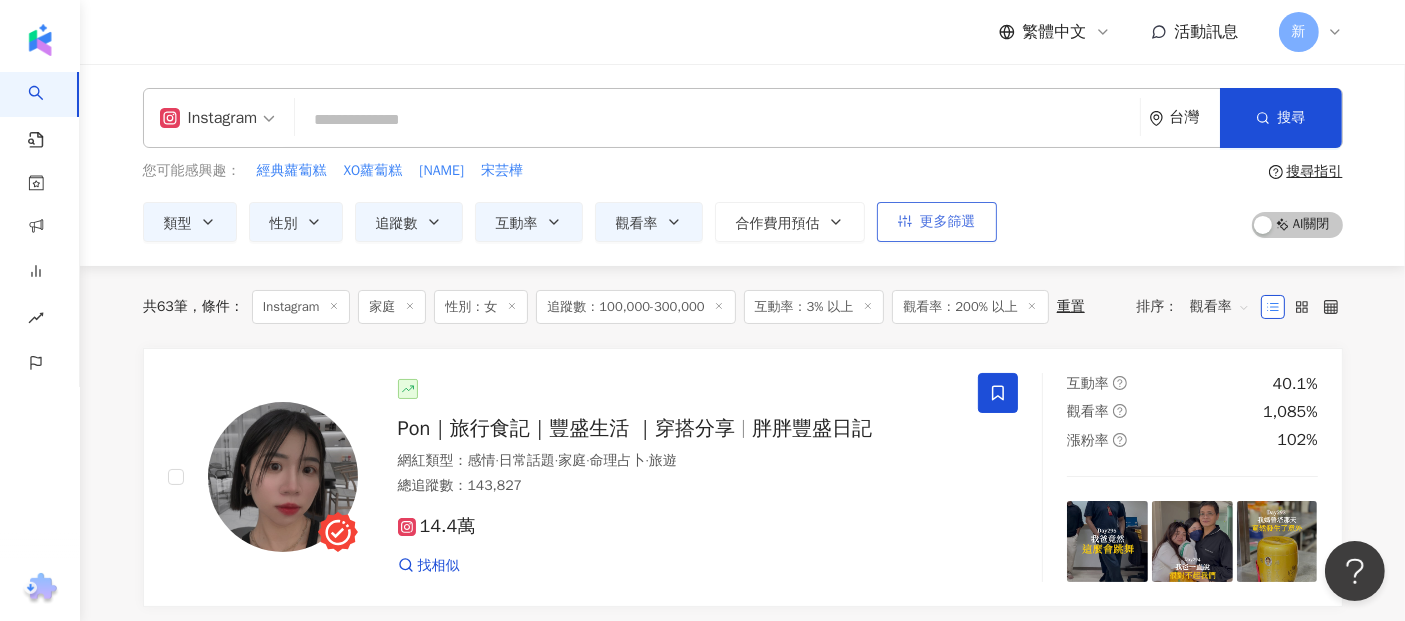 click on "更多篩選" at bounding box center [948, 222] 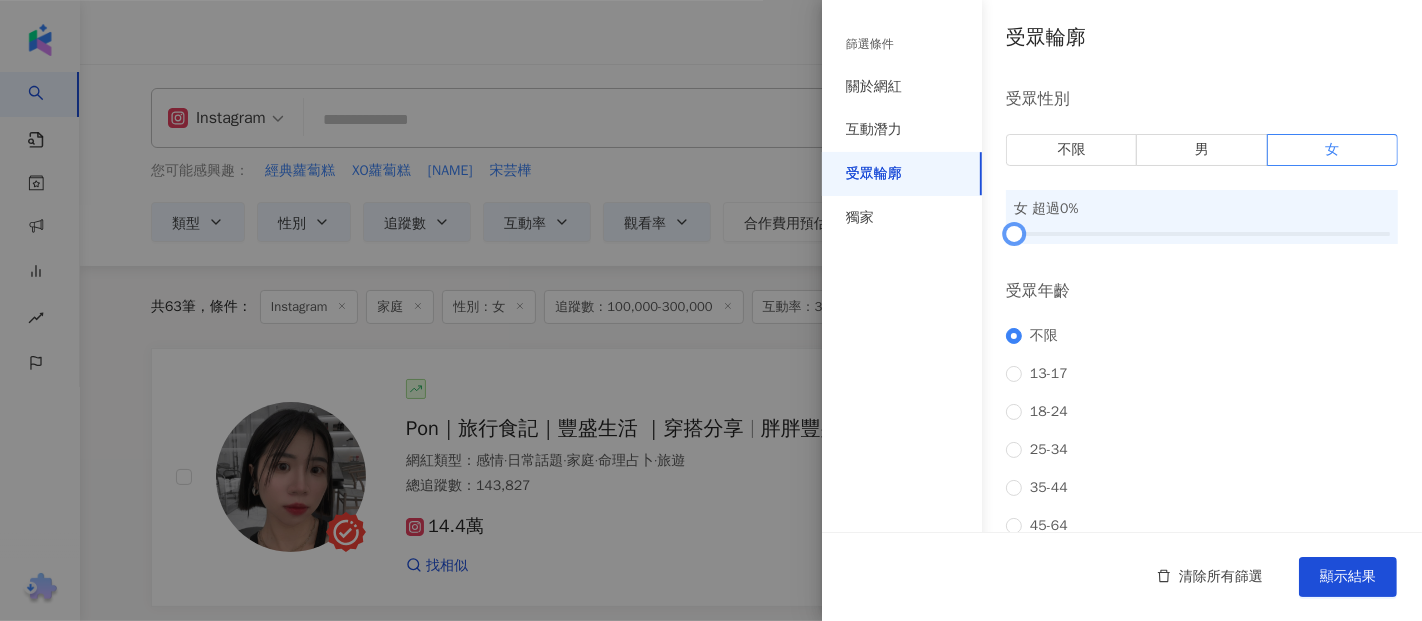 click at bounding box center (1202, 234) 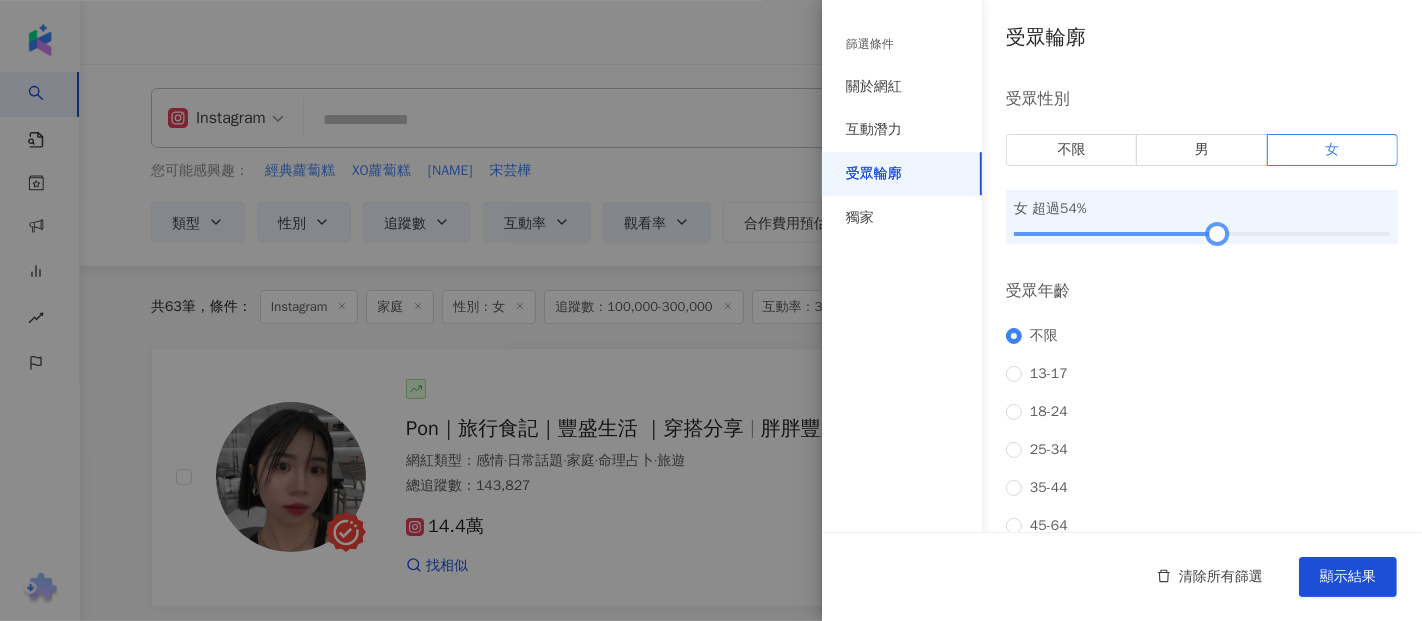 click at bounding box center (1202, 234) 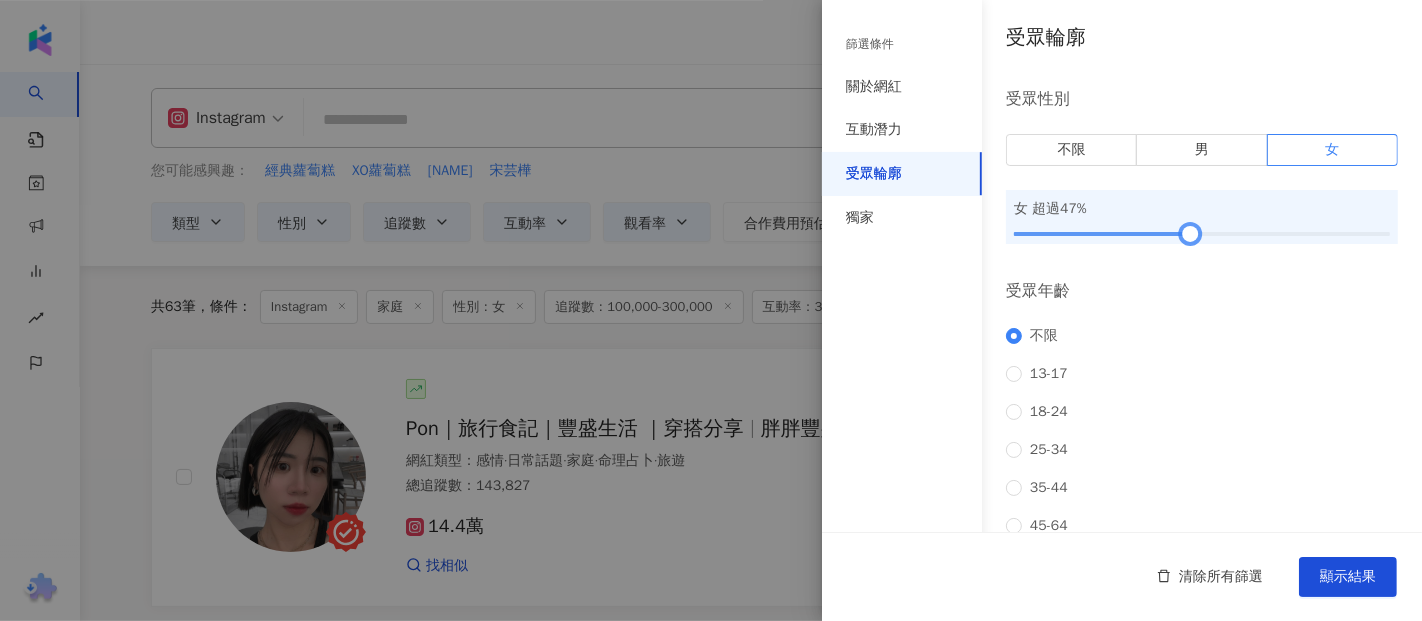 click at bounding box center (1202, 234) 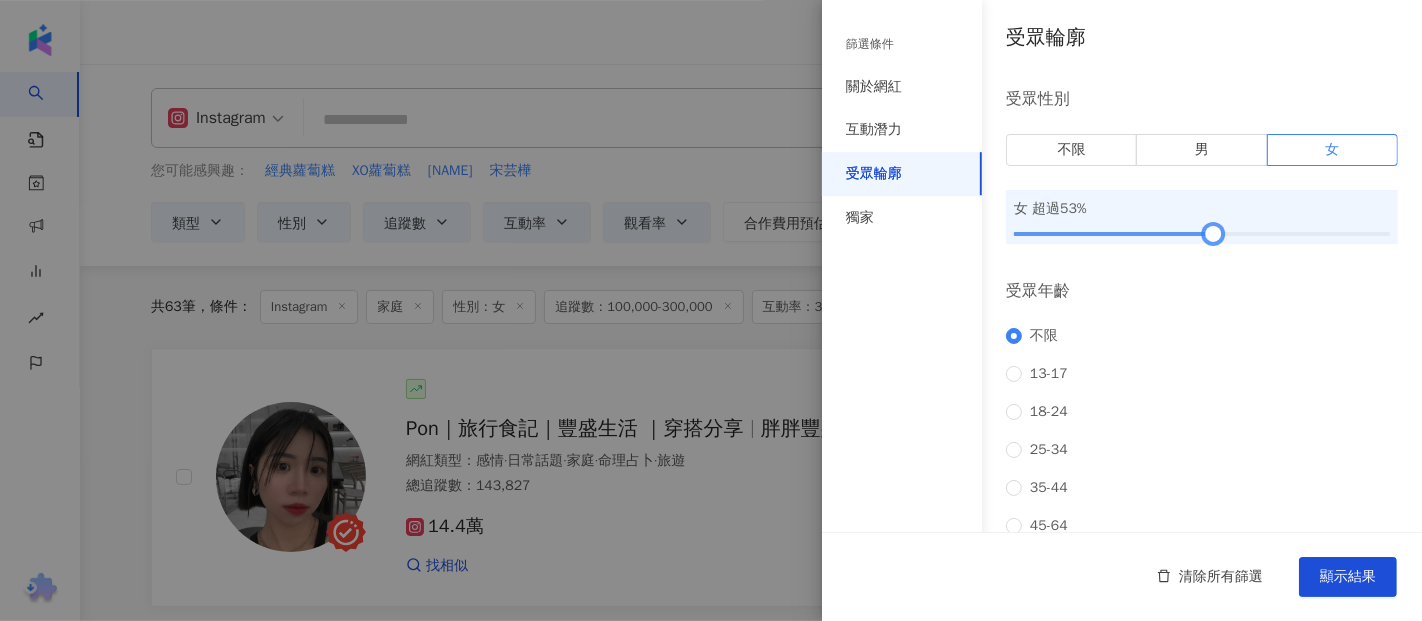 click at bounding box center [1202, 234] 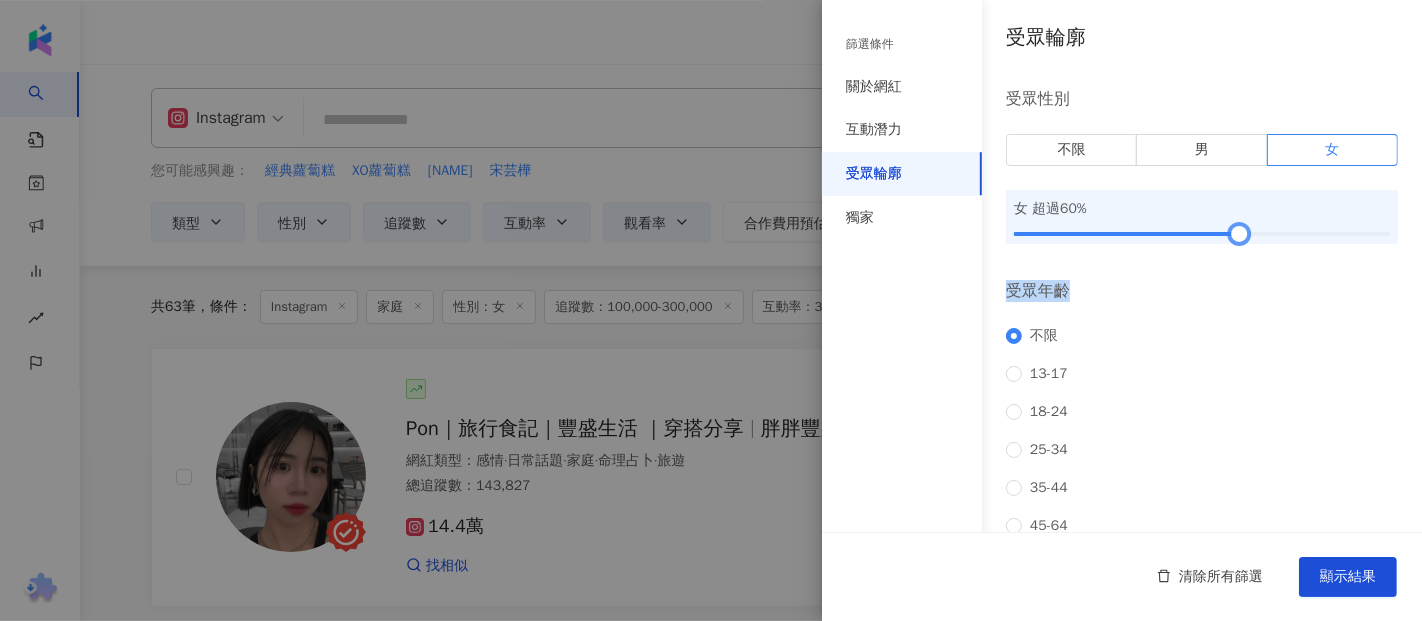 drag, startPoint x: 1193, startPoint y: 230, endPoint x: 1236, endPoint y: 247, distance: 46.238514 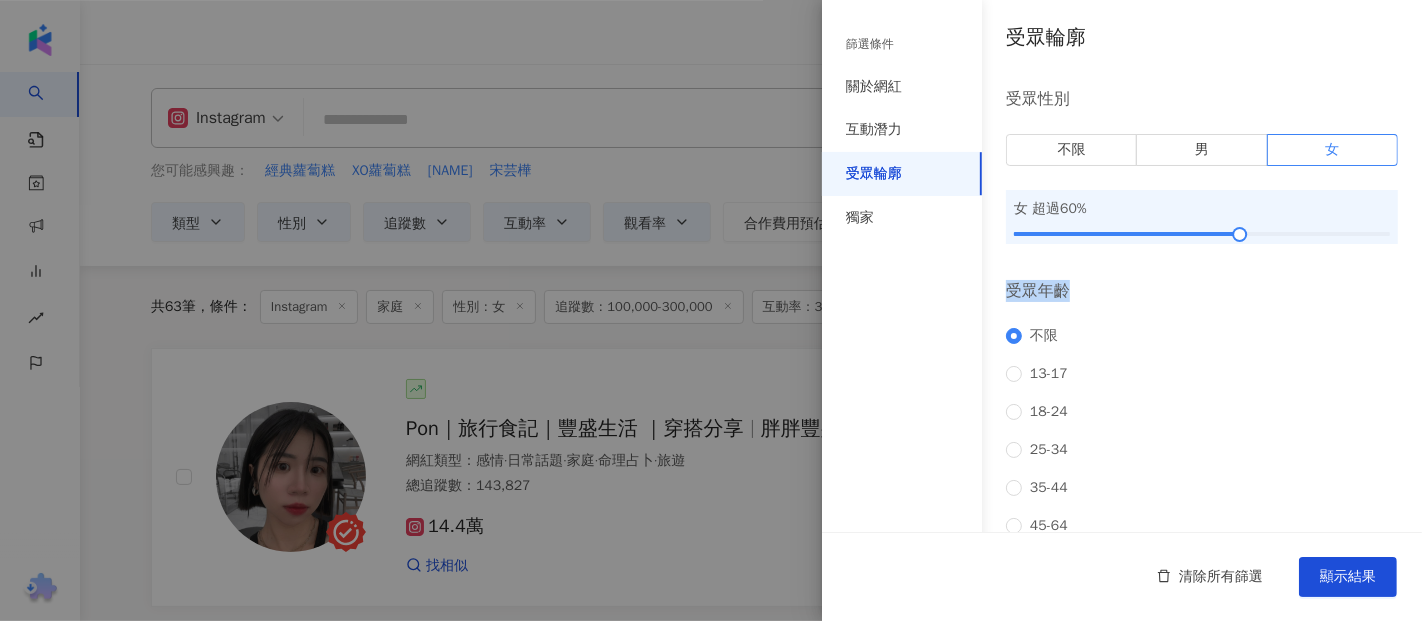 click on "受眾年齡" at bounding box center (1202, 291) 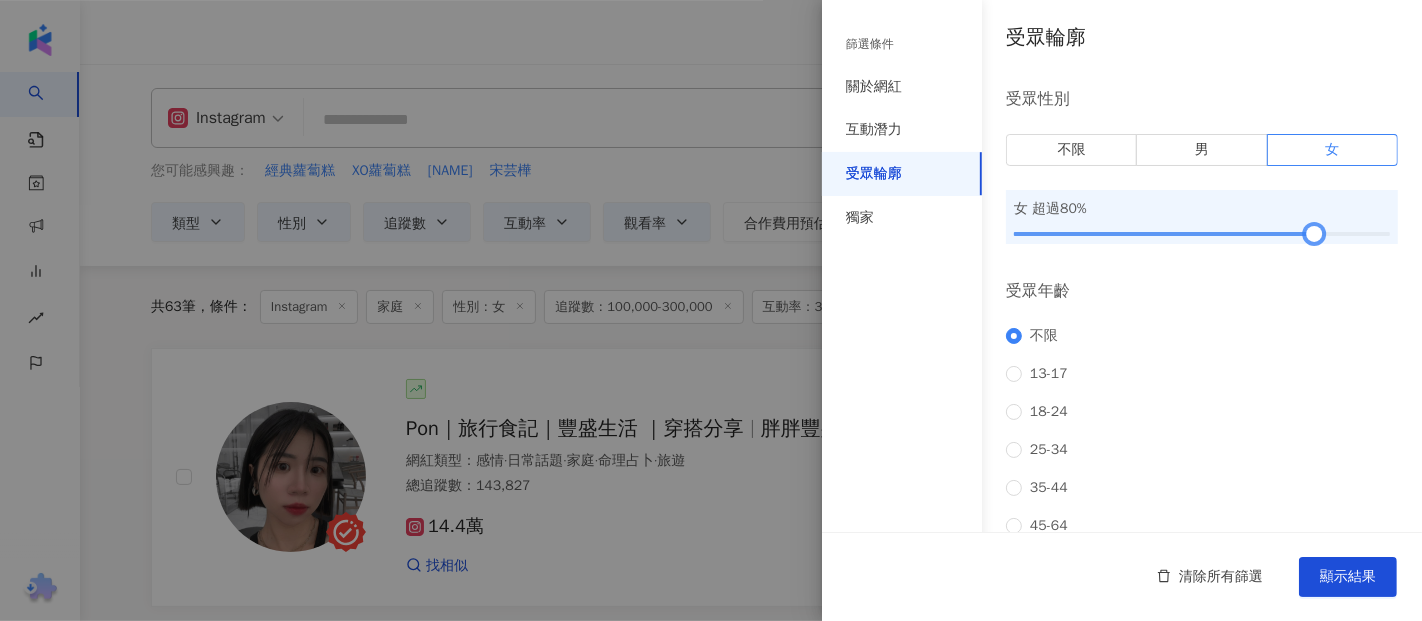 drag, startPoint x: 1242, startPoint y: 235, endPoint x: 1304, endPoint y: 235, distance: 62 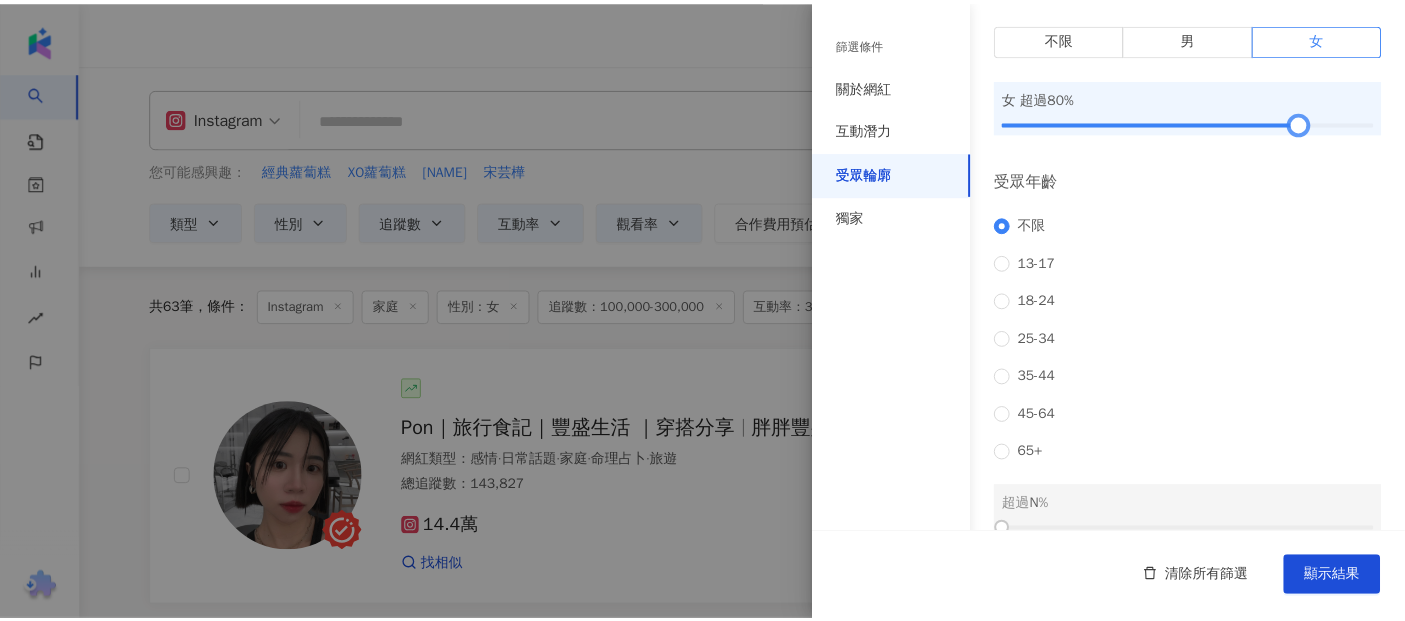 scroll, scrollTop: 333, scrollLeft: 0, axis: vertical 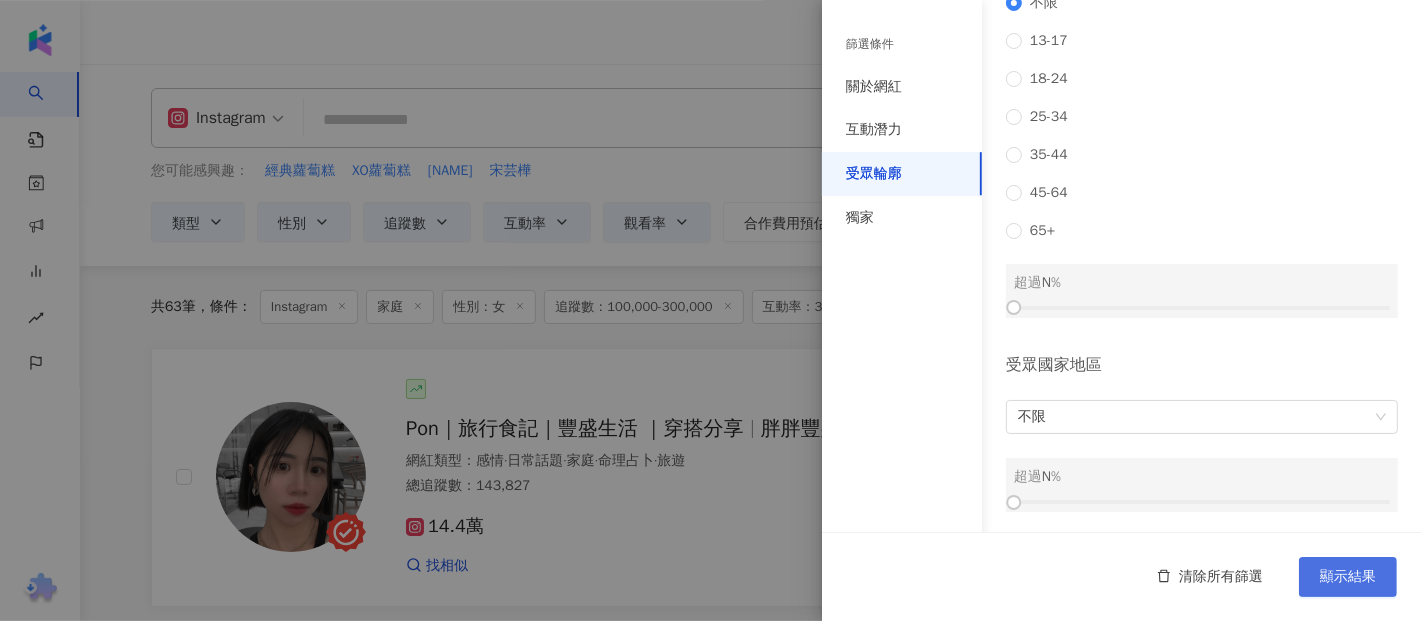 click on "顯示結果" at bounding box center [1348, 577] 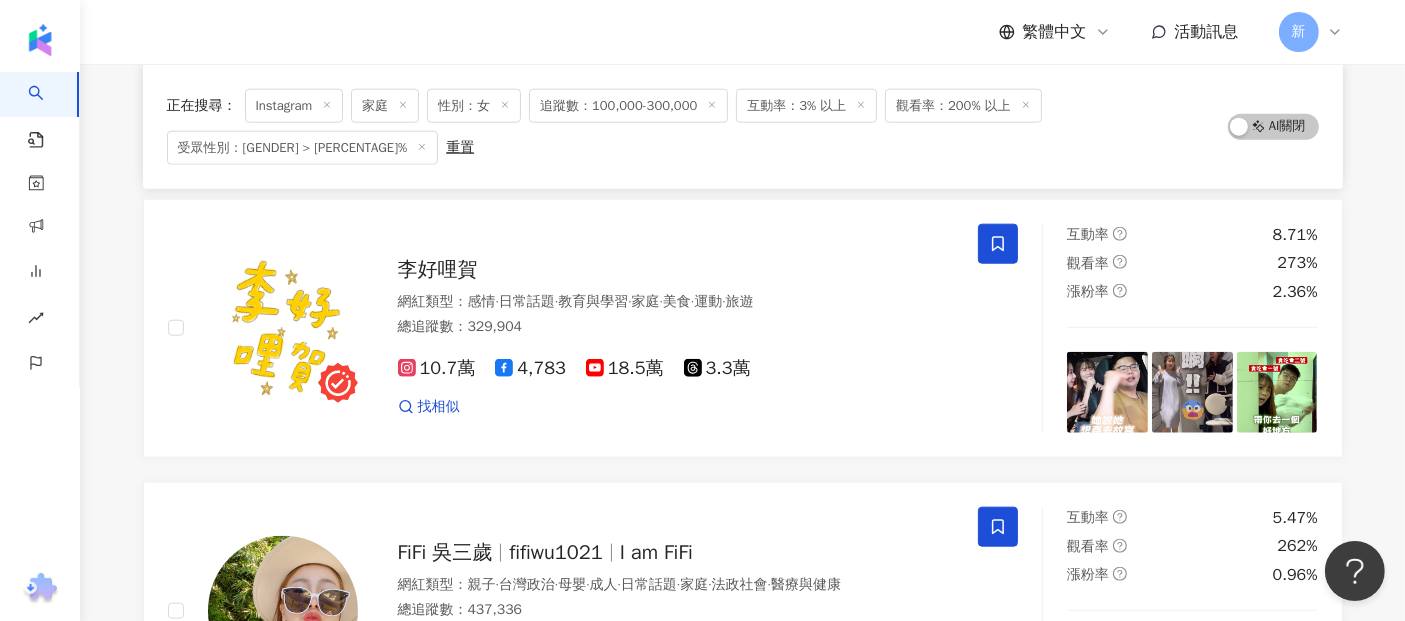 scroll, scrollTop: 2444, scrollLeft: 0, axis: vertical 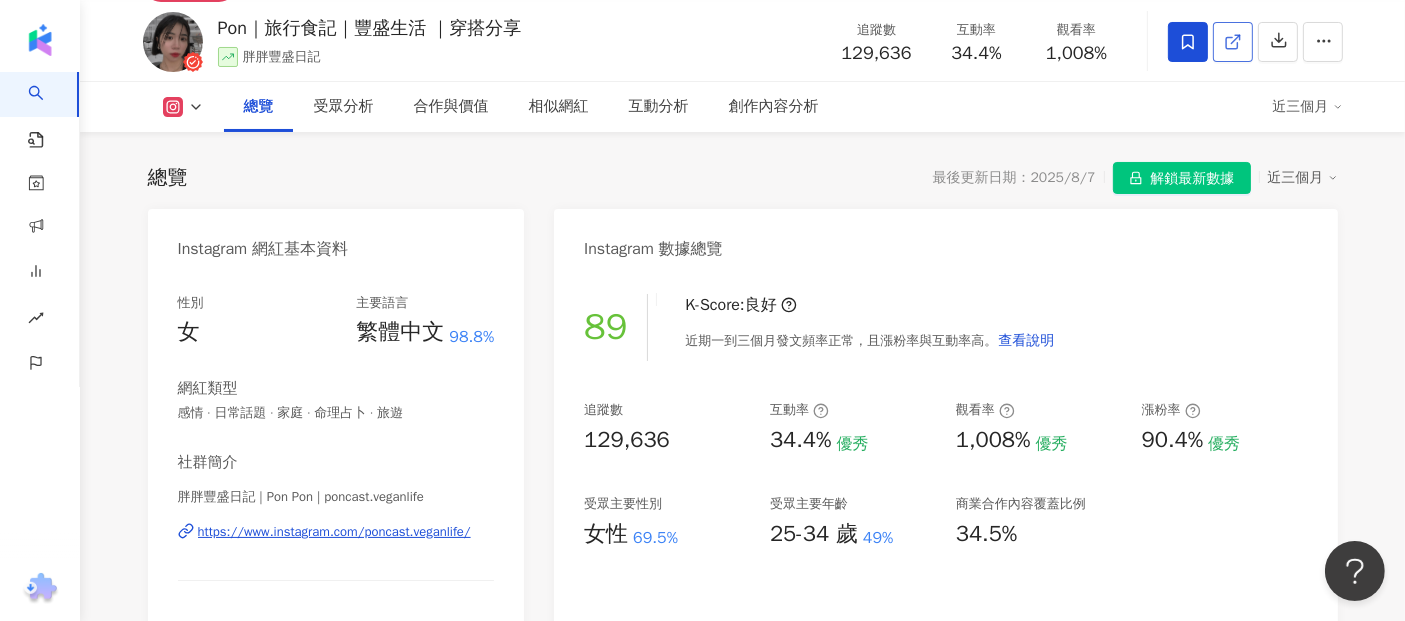click at bounding box center (1233, 42) 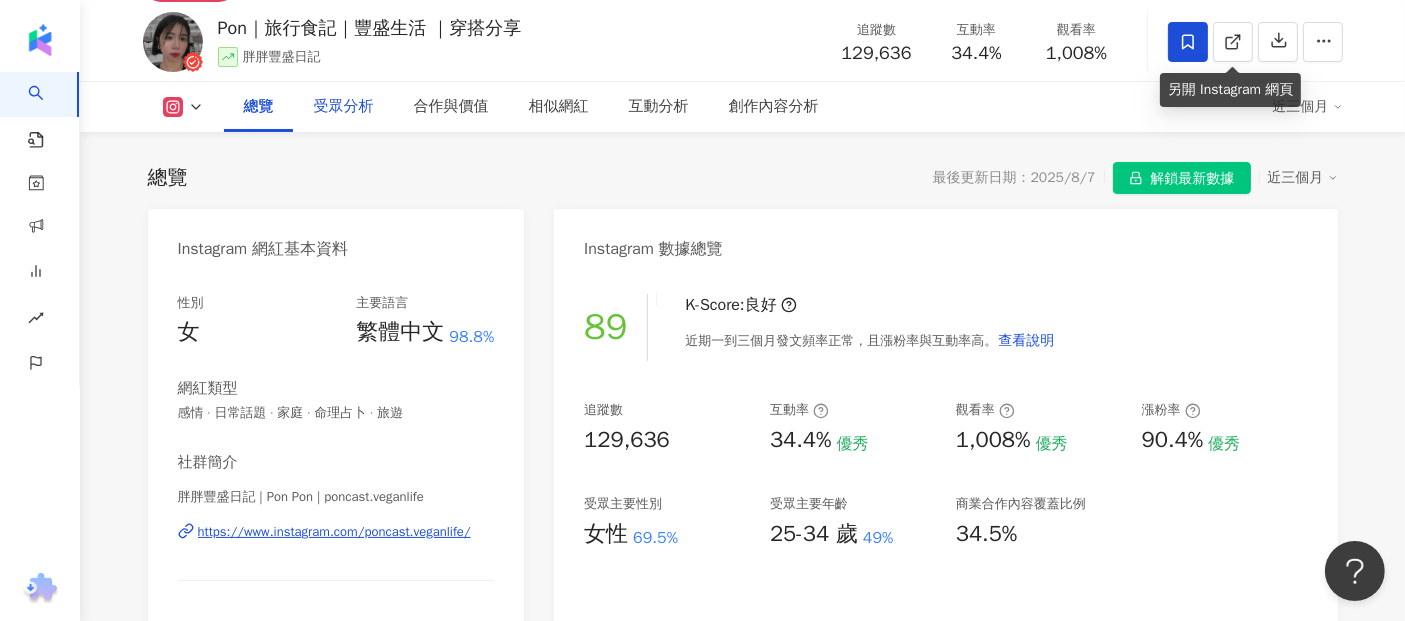 click on "受眾分析" at bounding box center [344, 107] 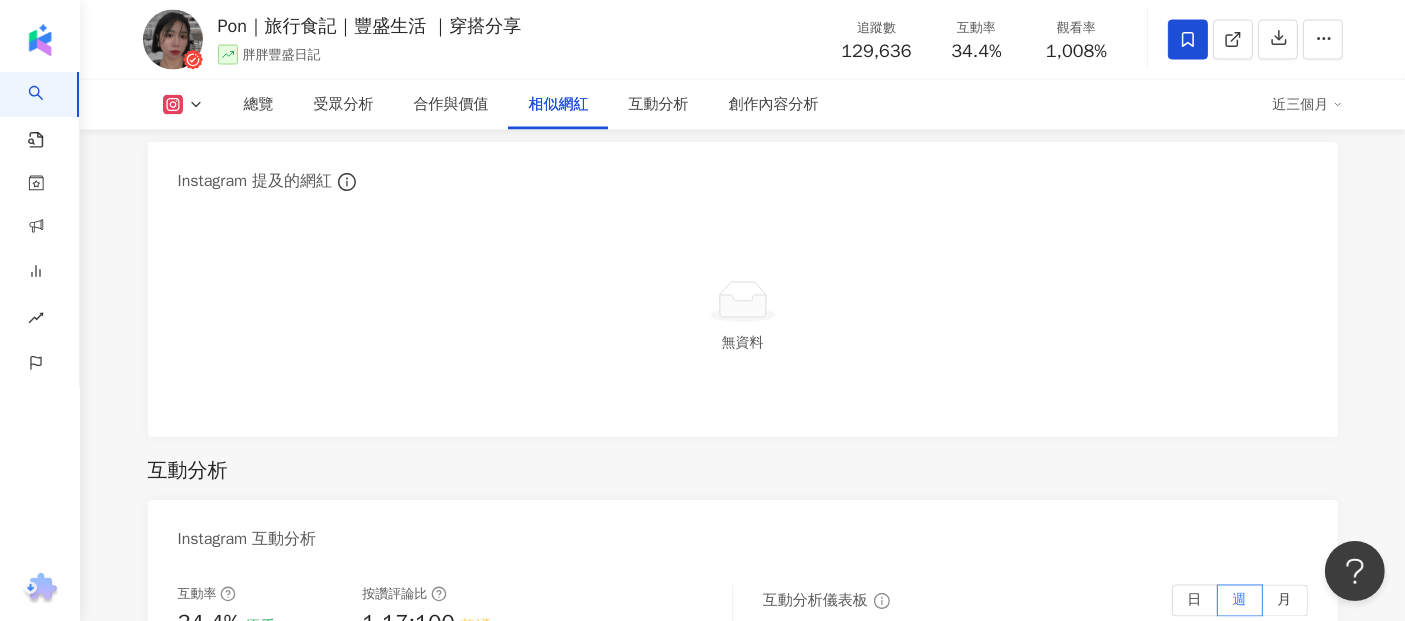scroll, scrollTop: 3711, scrollLeft: 0, axis: vertical 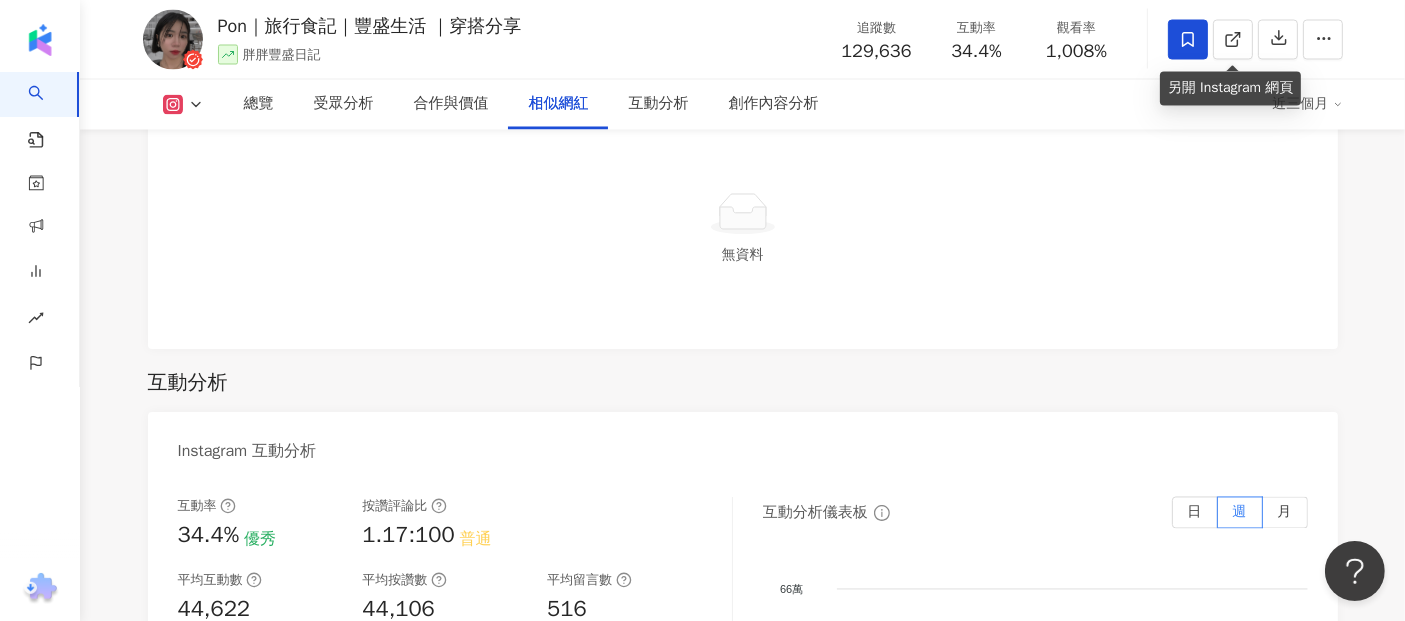 click on "無資料" at bounding box center (743, 234) 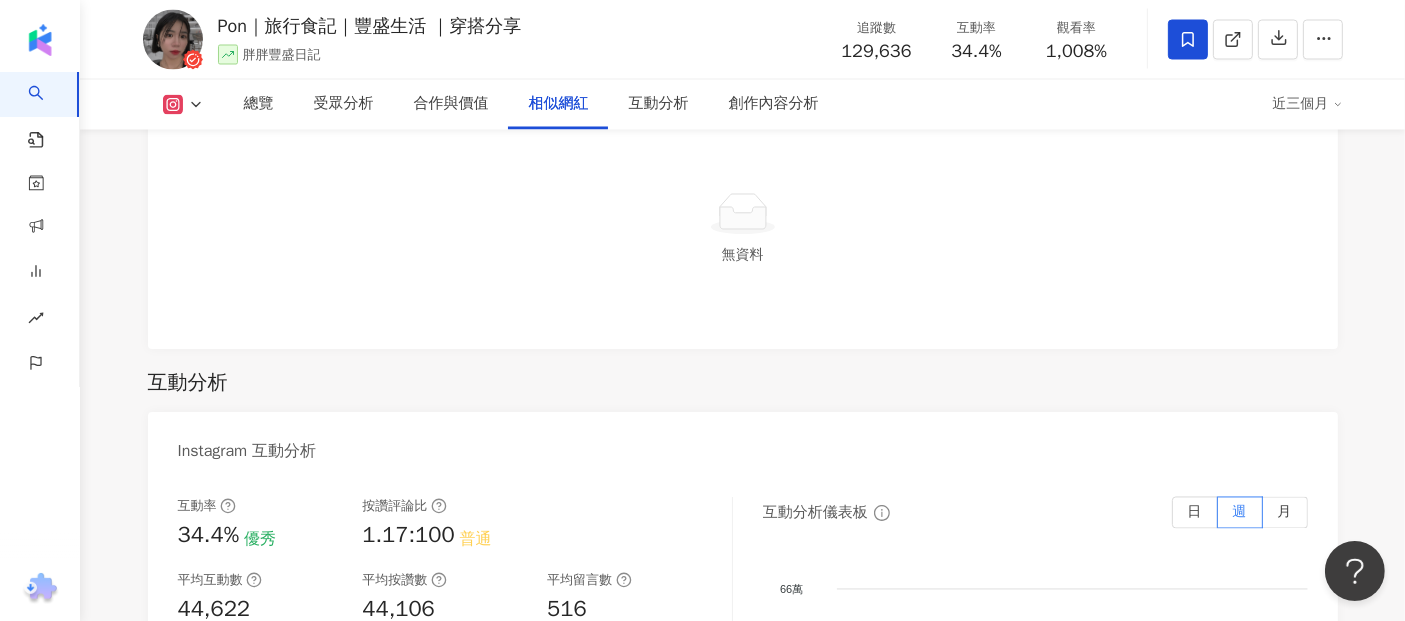 scroll, scrollTop: 3266, scrollLeft: 0, axis: vertical 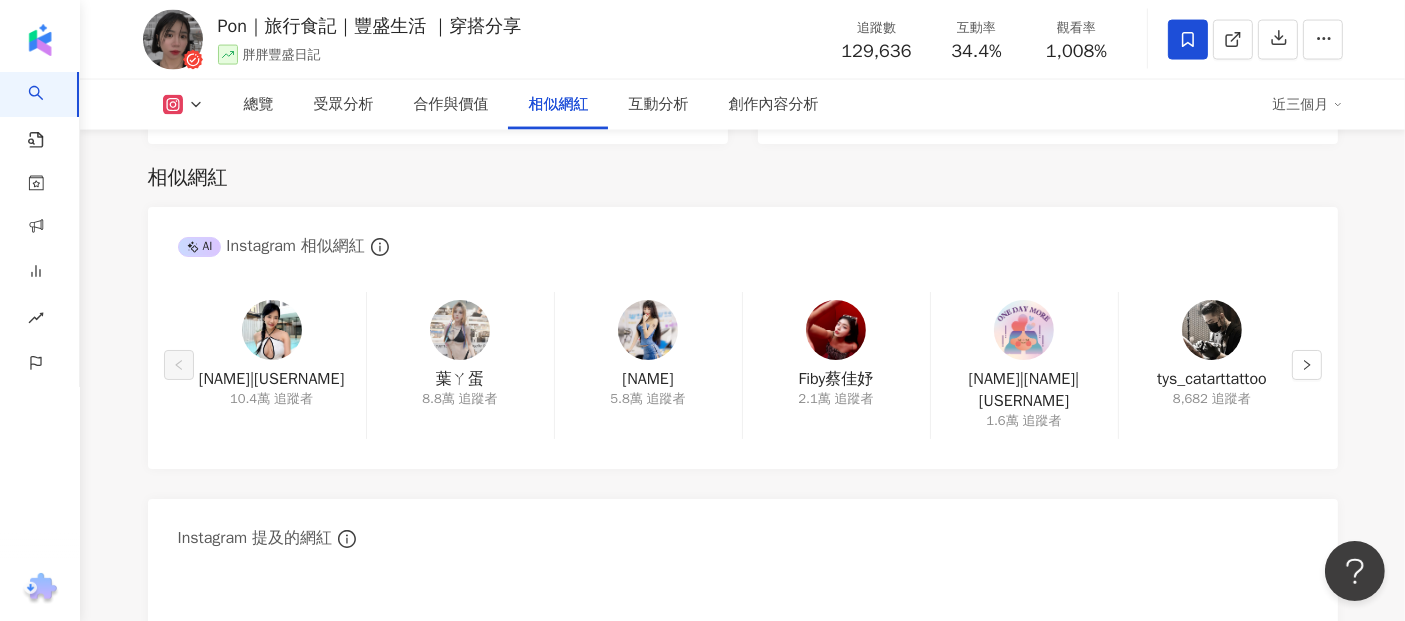 click on "近三個月" at bounding box center (1308, 105) 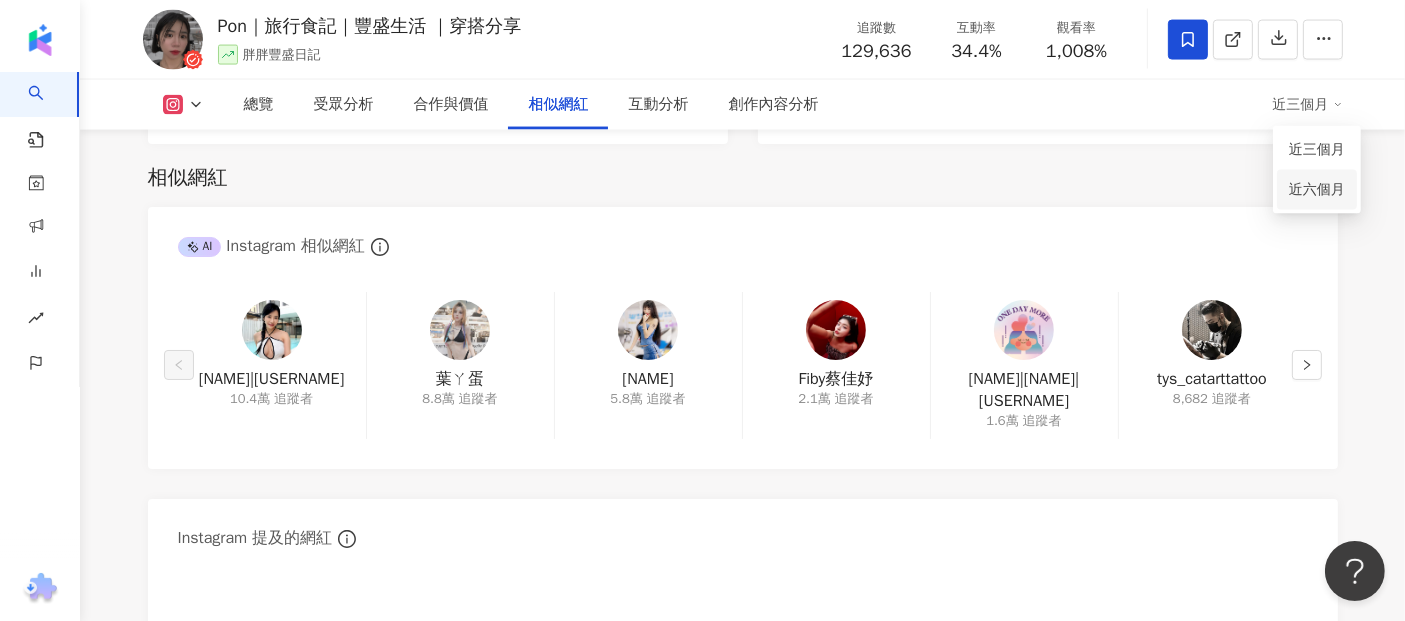 click on "近六個月" at bounding box center (1317, 190) 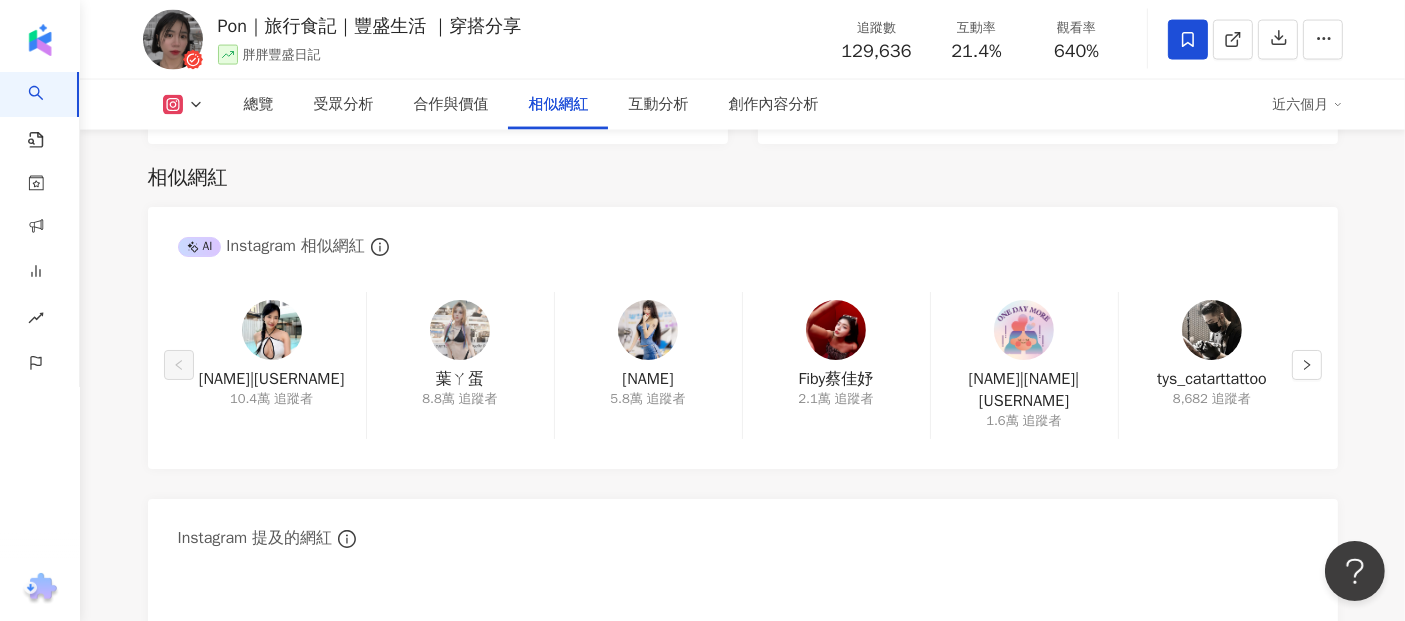 click on "近六個月" at bounding box center (1308, 105) 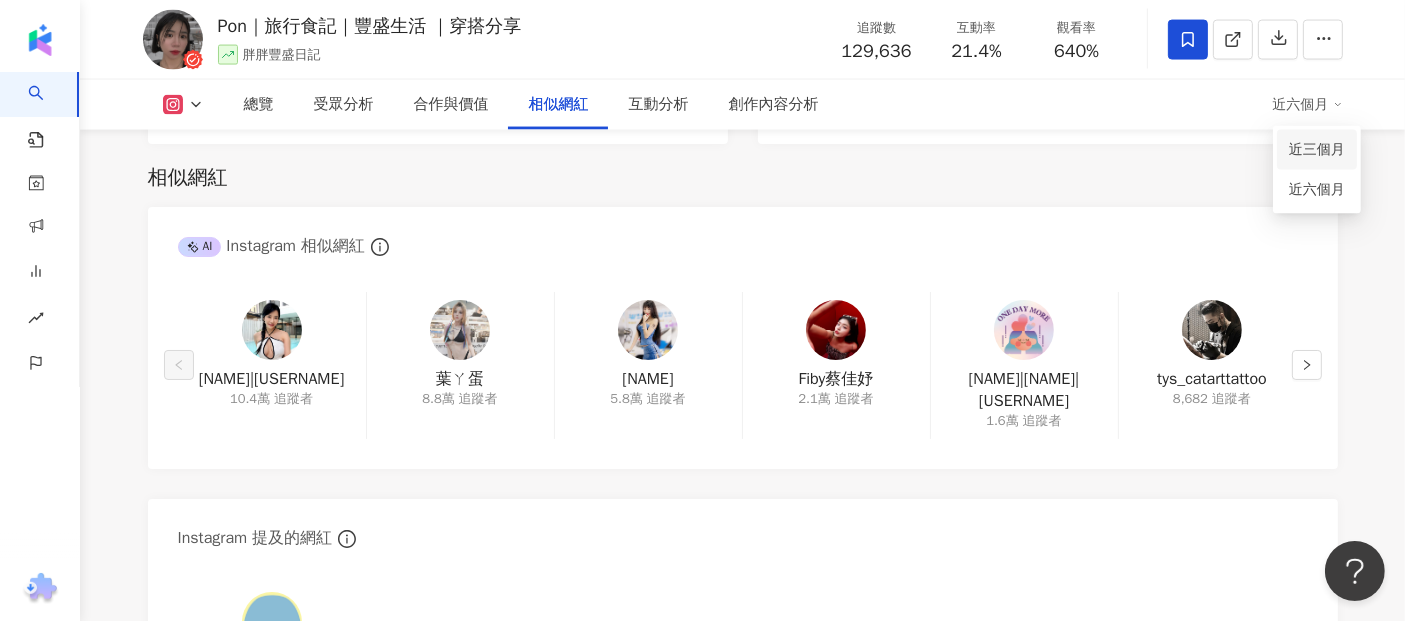 click on "近三個月" at bounding box center (1317, 150) 